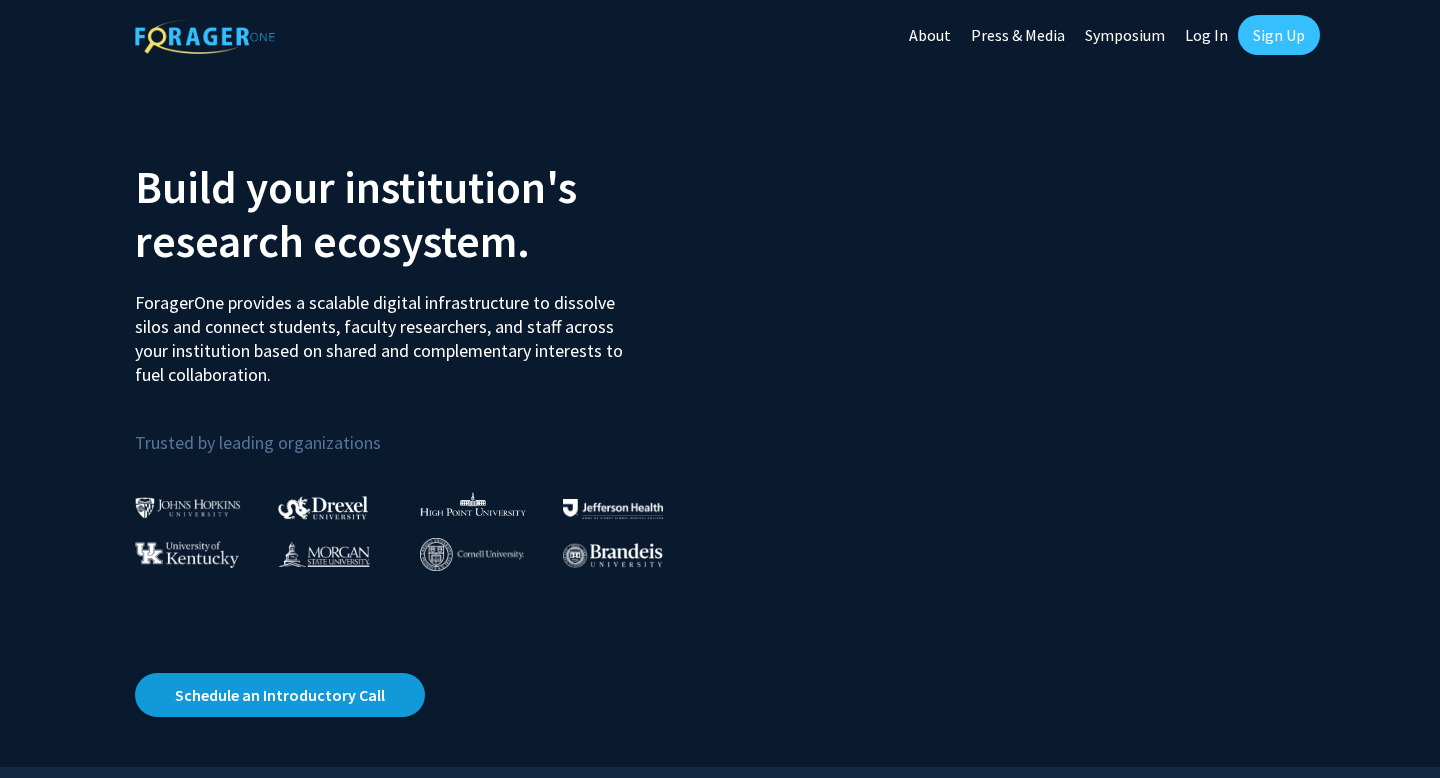 scroll, scrollTop: 0, scrollLeft: 0, axis: both 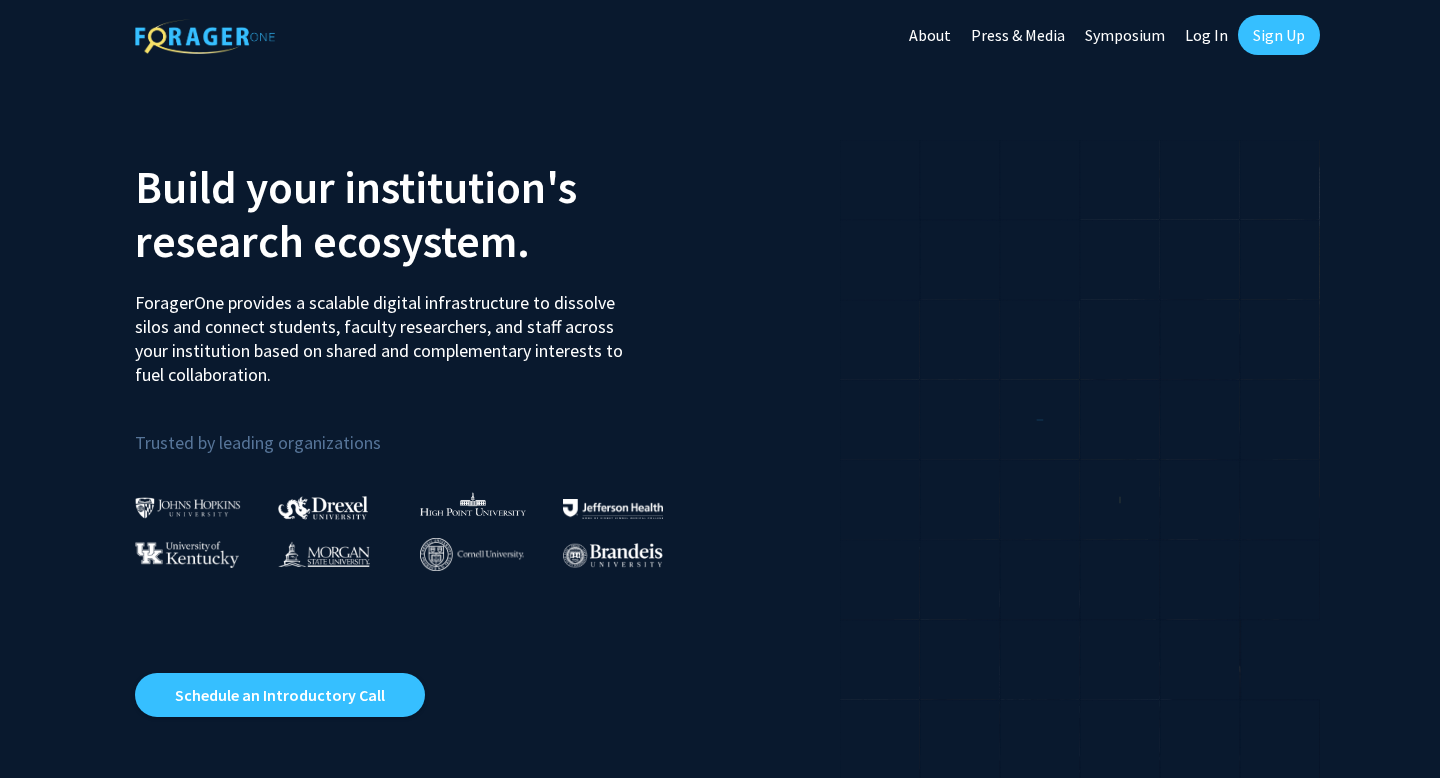 click on "Log In" 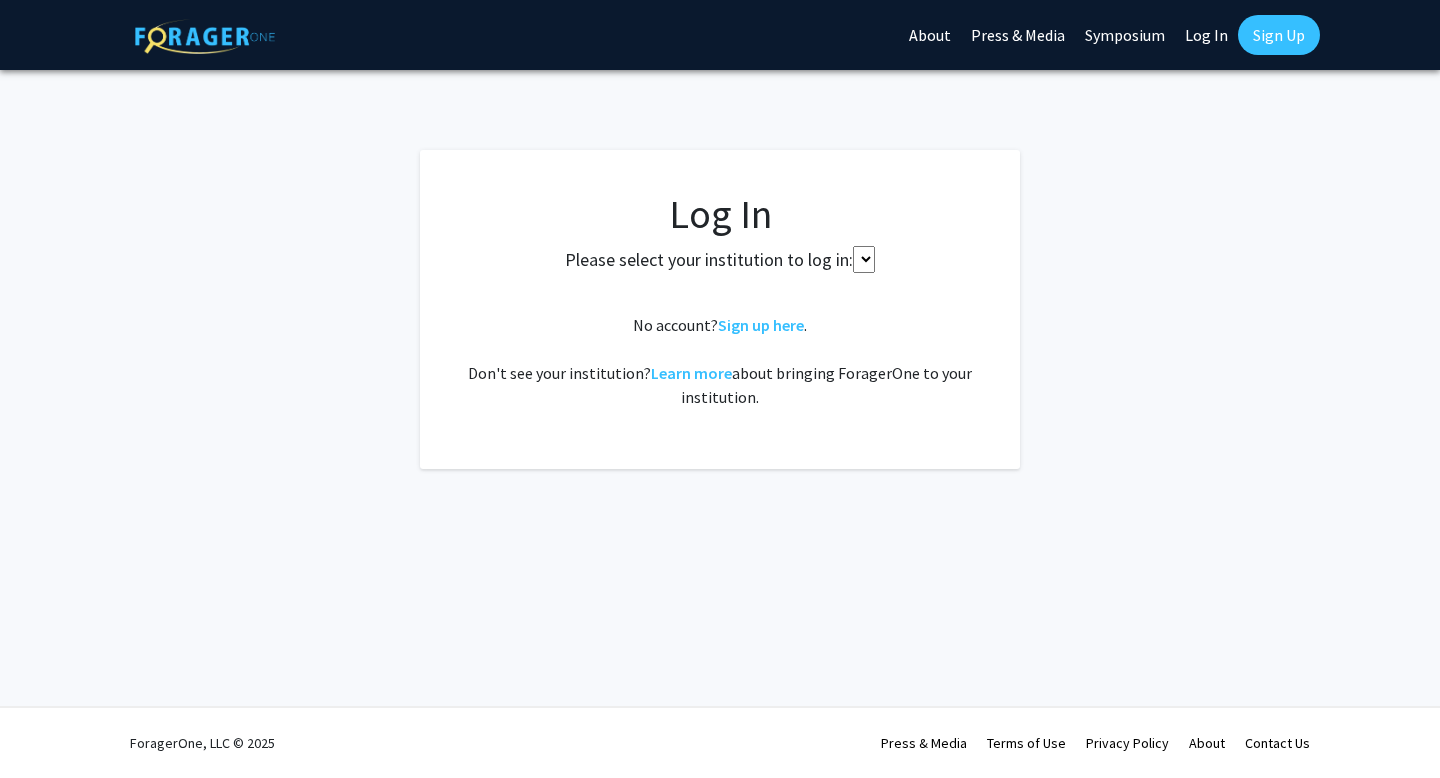select 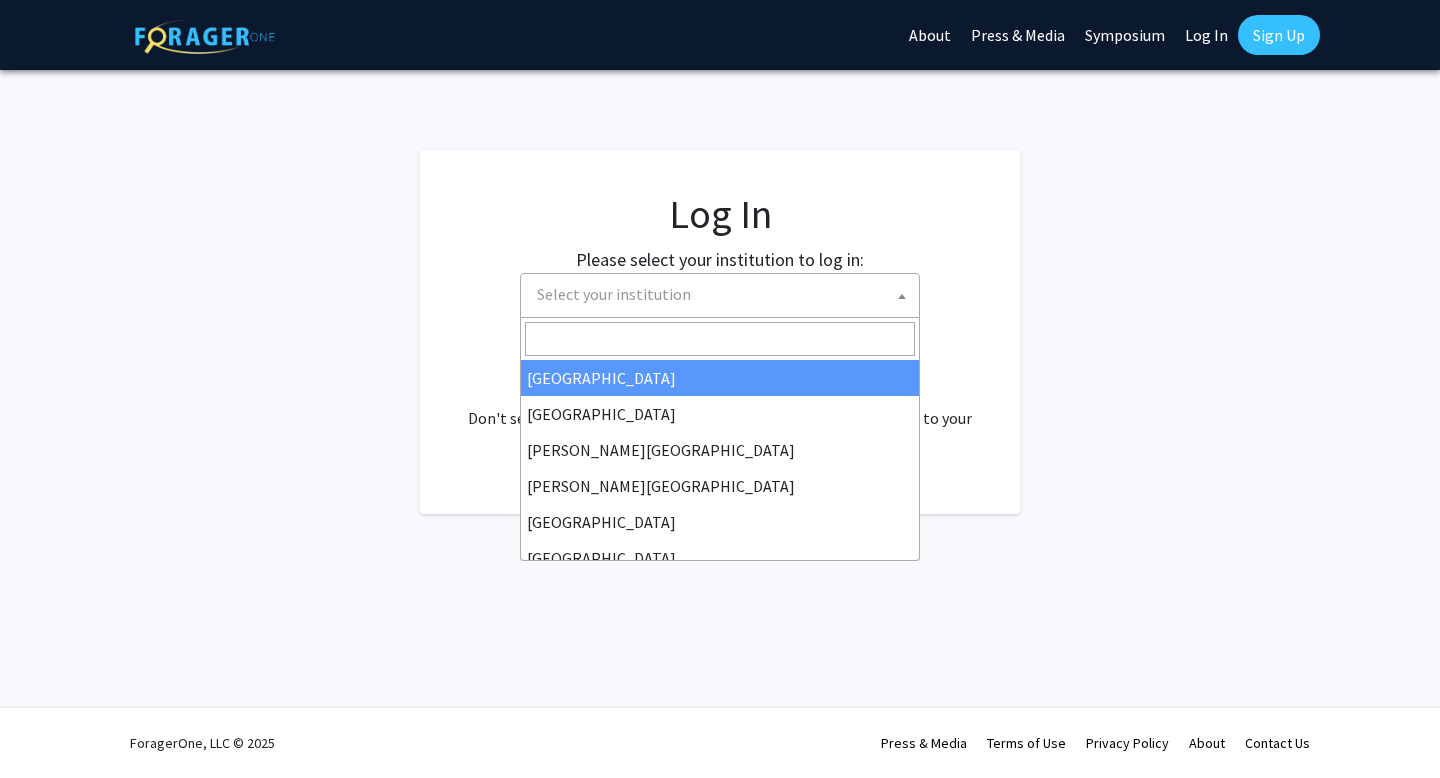 click on "Select your institution" at bounding box center (724, 294) 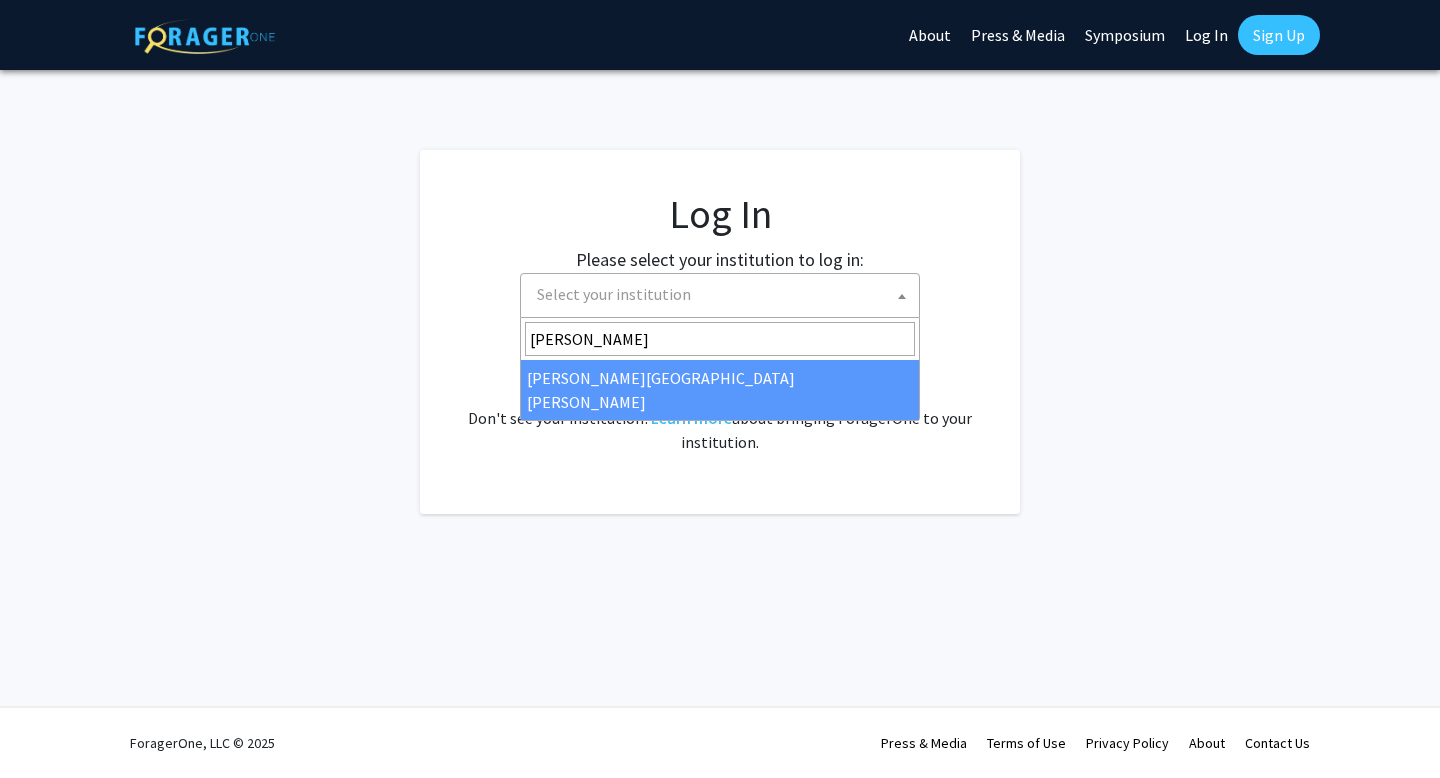type on "[PERSON_NAME]" 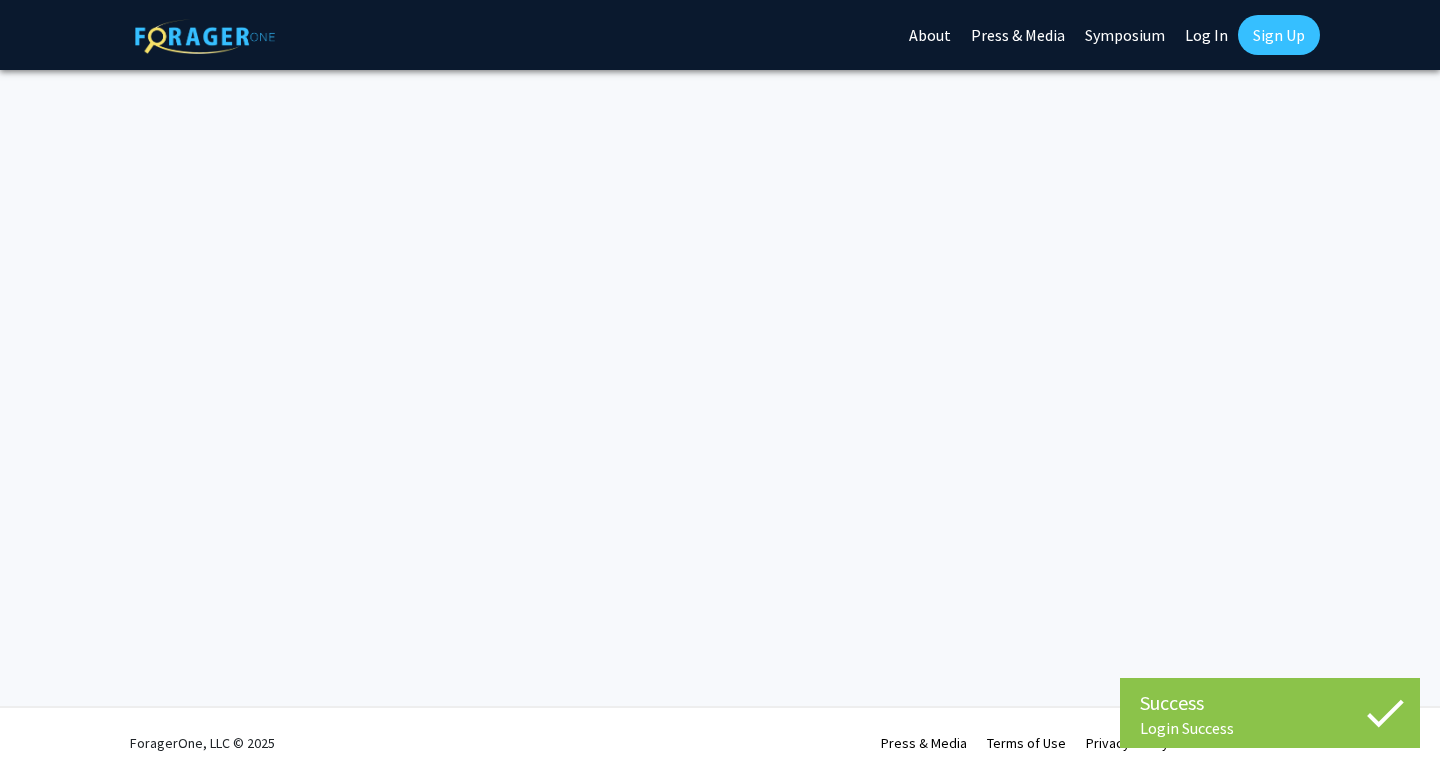 scroll, scrollTop: 0, scrollLeft: 0, axis: both 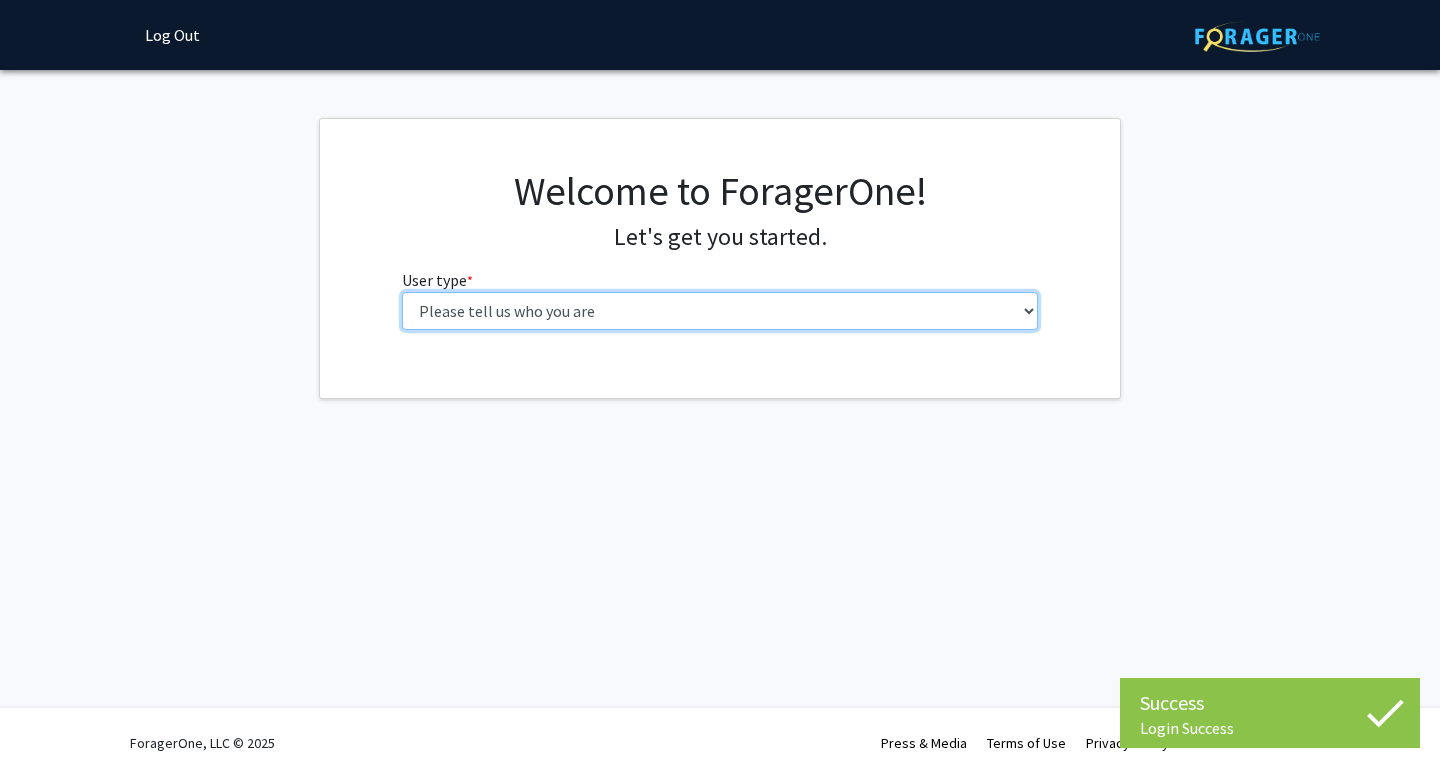 click on "Please tell us who you are  Undergraduate Student   Master's Student   Doctoral Candidate (PhD, MD, DMD, PharmD, etc.)   Postdoctoral Researcher / Research Staff / Medical Resident / Medical Fellow   Faculty   Administrative Staff" at bounding box center [720, 311] 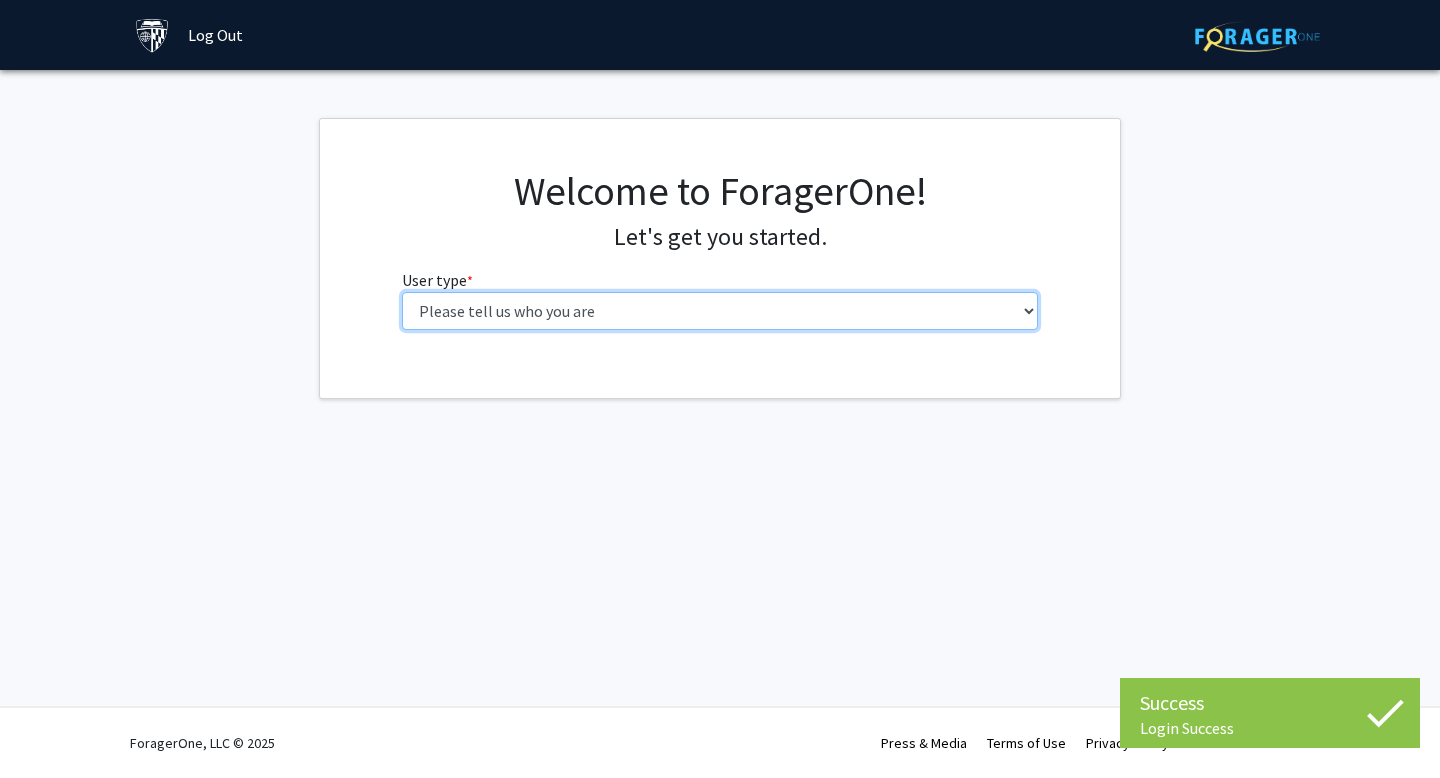 select on "1: undergrad" 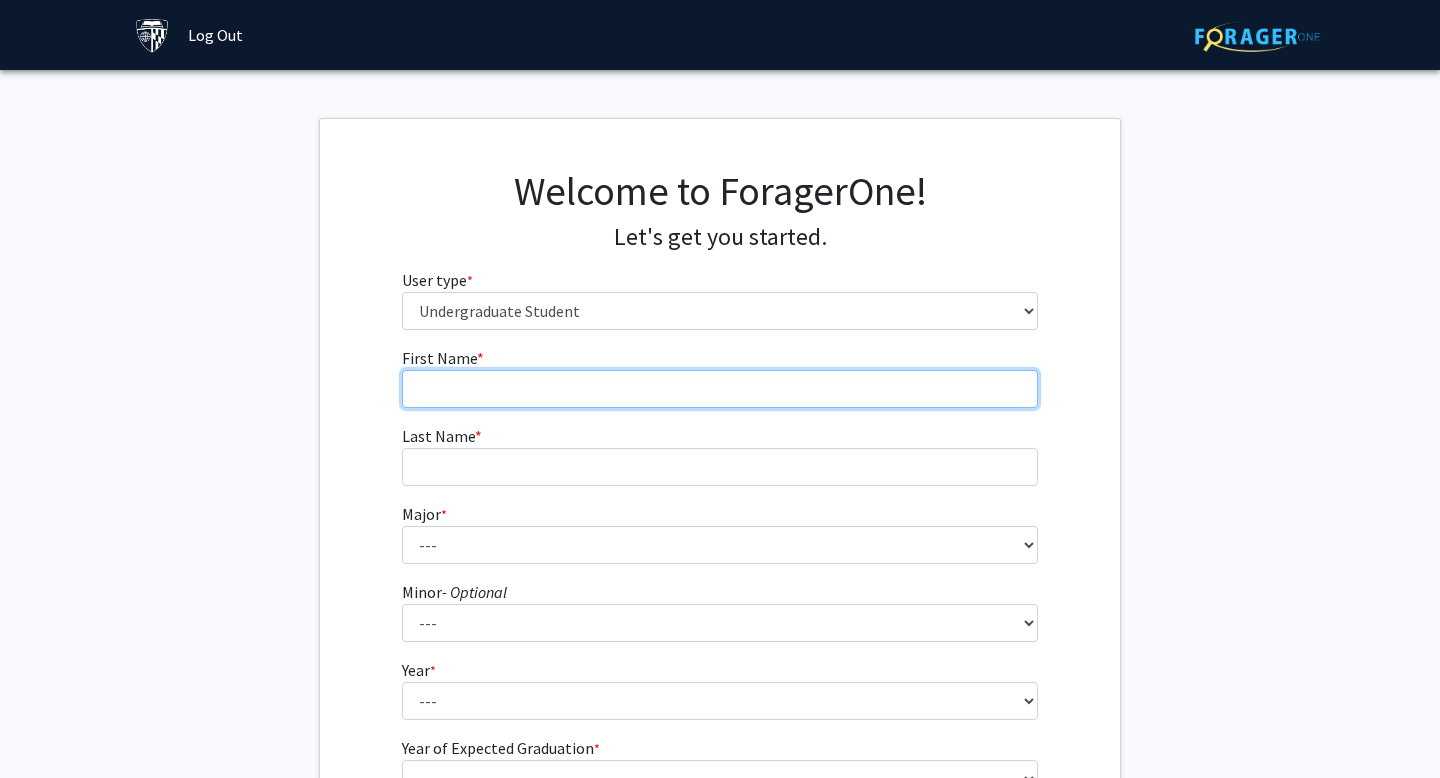 click on "First Name * required" at bounding box center (720, 389) 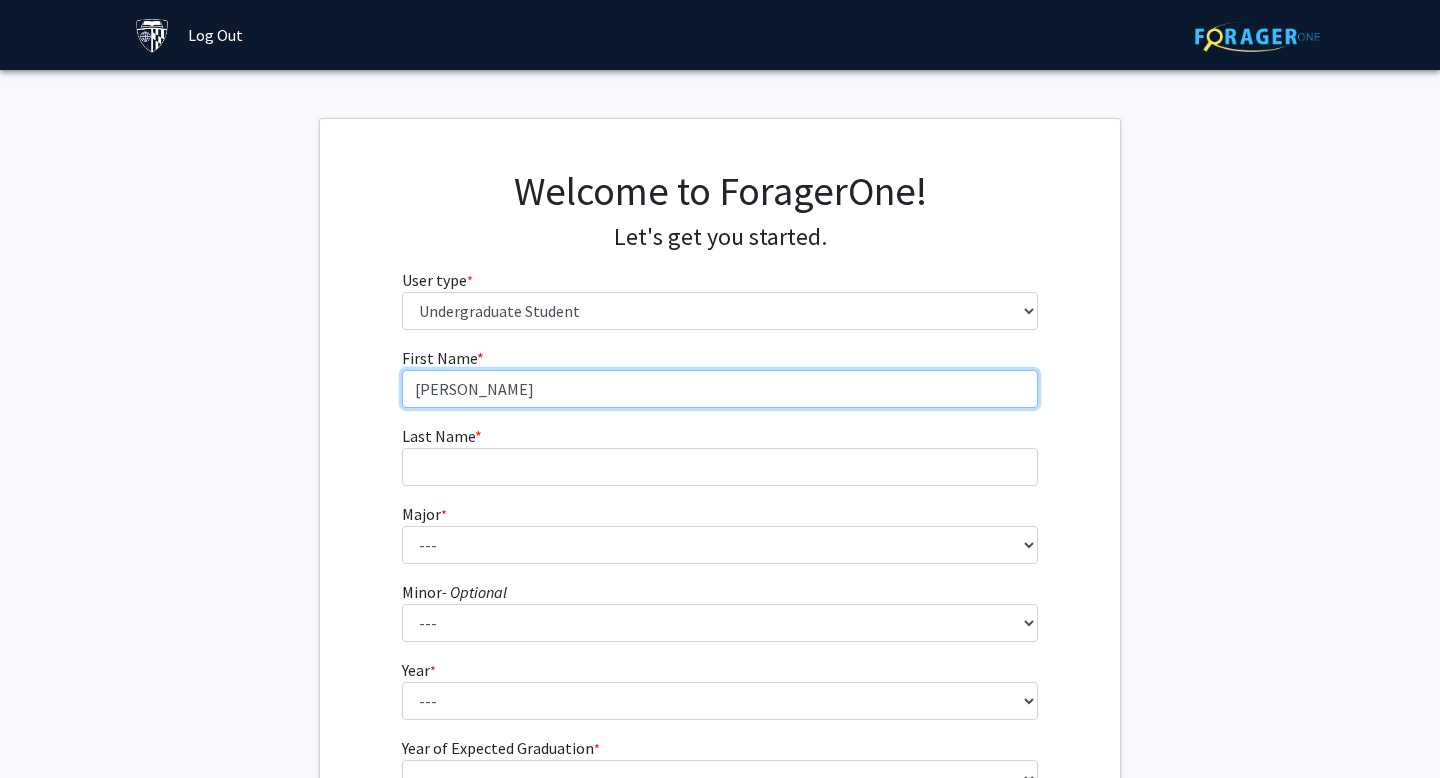 type on "[PERSON_NAME]" 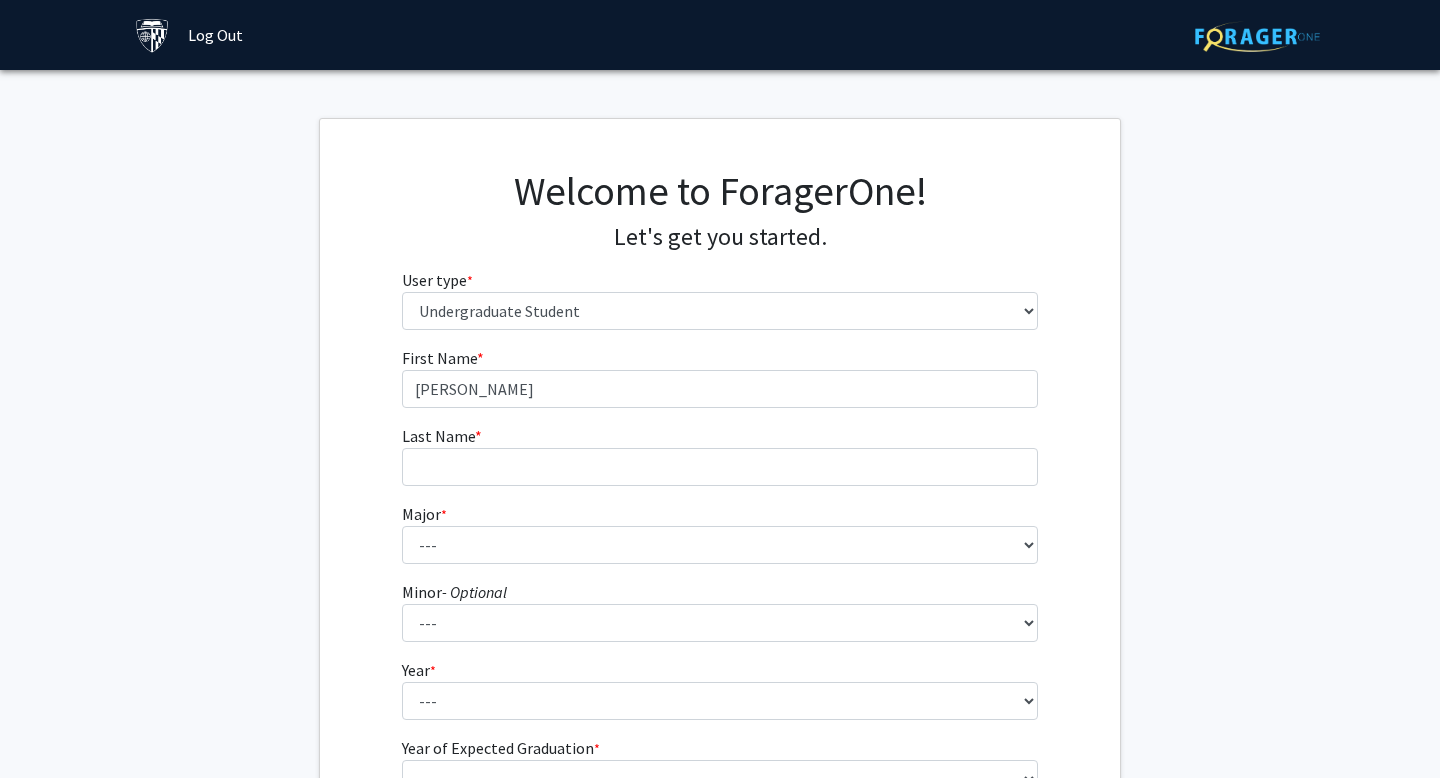 click on "Last Name * required" at bounding box center [442, 436] 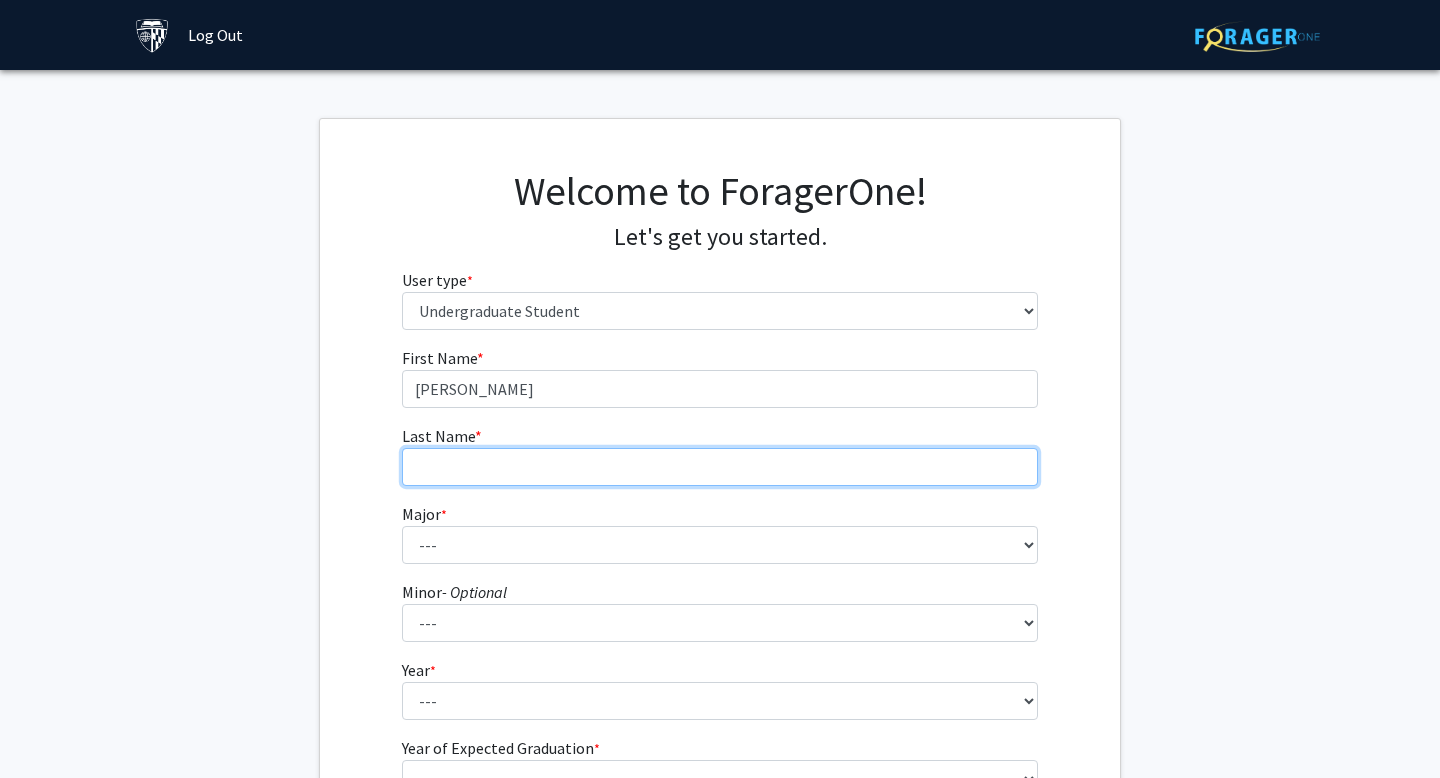 click on "Last Name * required" at bounding box center (720, 467) 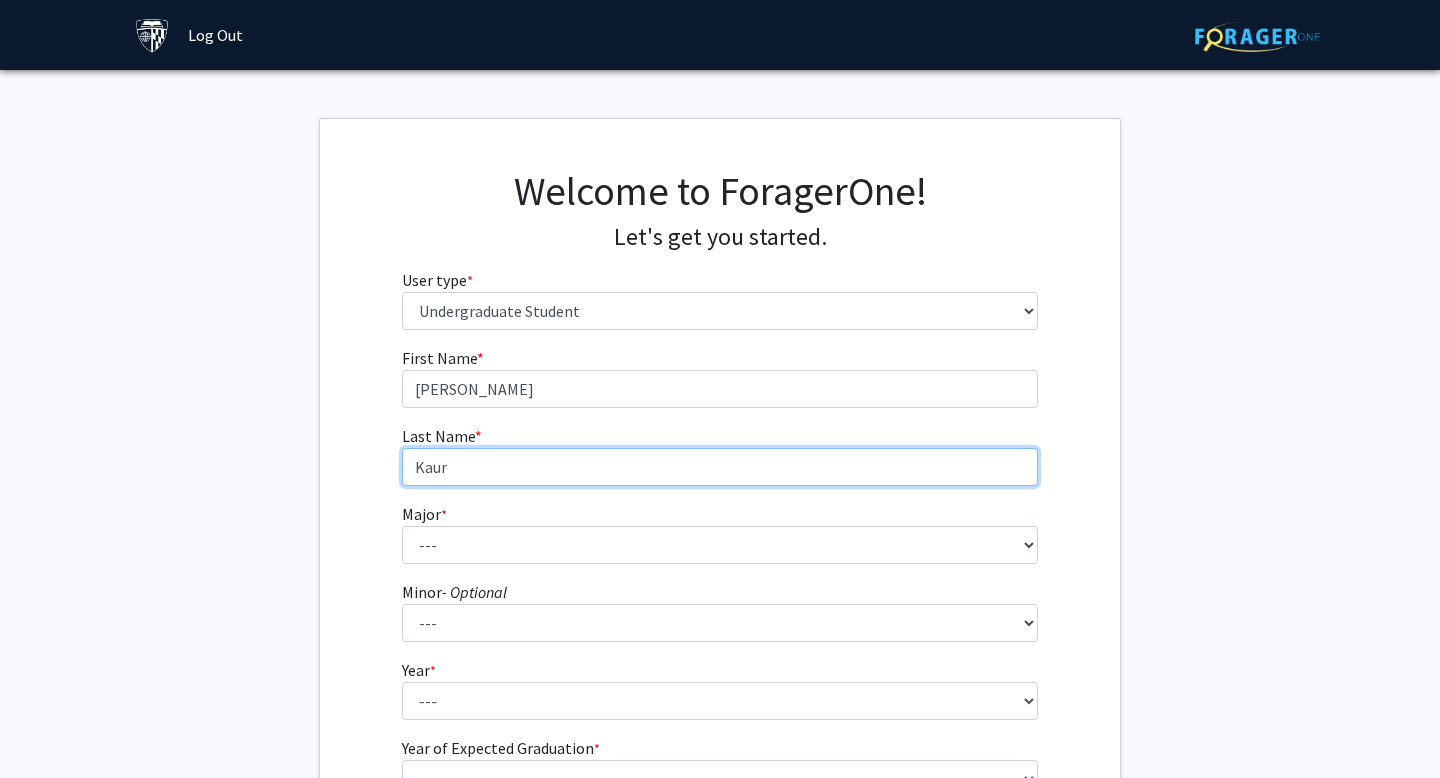 type on "Kaur" 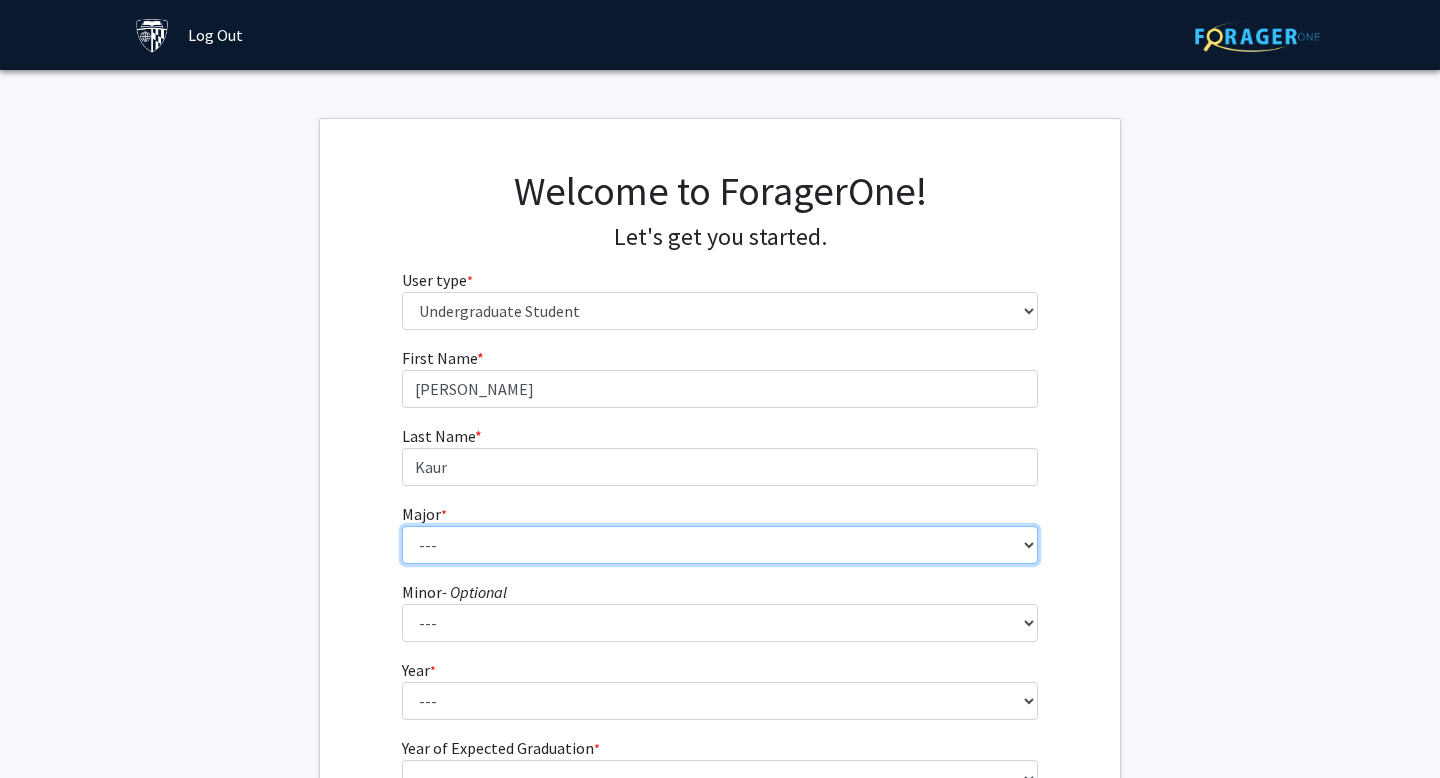 click on "---  Africana Studies   Anthropology   Applied Mathematics & Statistics   Archaeology   Behavioral Biology   Biology   Biomedical Engineering   Biophysics   Chemical & Biomolecular Engineering   Chemistry   Civil Engineering   Classics   Cognitive Science   Computer Engineering   Computer Science   Earth & Planetary Sciences   East Asian Studies   Economics   Electrical Engineering   Engineering Mechanics   English   Environmental Engineering   Environmental Science   Film & Media Studies   French   General Engineering   Geography   German   Global Environmental Change & Sustainability   History   History of Art   History of Science & Technology   Interdisciplinary Studies   International Studies   Italian   Latin American Studies   Materials Science & Engineering   Mathematics   Mechanical Engineering   Medicine, Science & the Humanities   Molecular & Cellular Biology   Music   Natural Sciences   Near Eastern Studies   Neuroscience   Philosophy   Physics   Political Science   Psychology   Romance Languages" at bounding box center (720, 545) 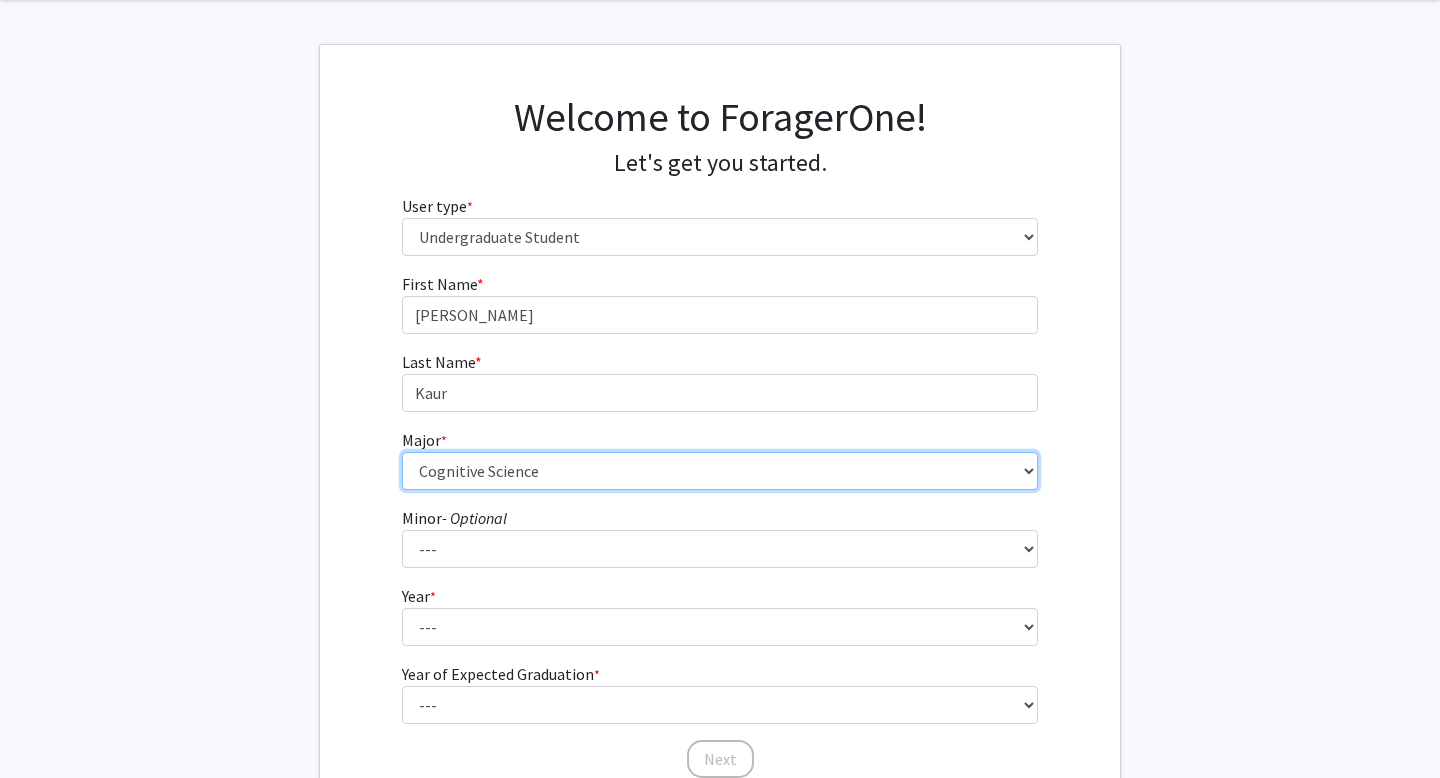 scroll, scrollTop: 232, scrollLeft: 0, axis: vertical 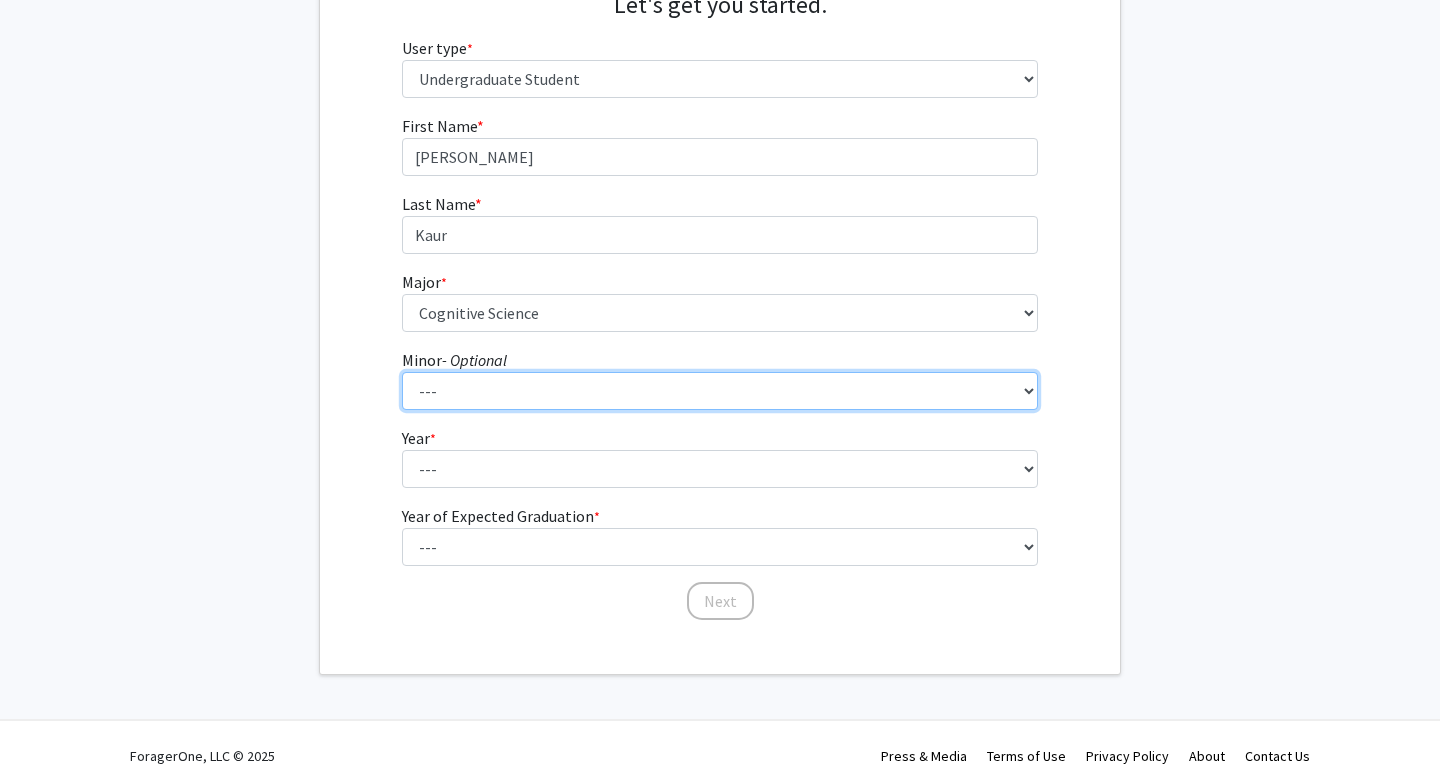 click on "---  Accounting and Financial Management   Africana Studies   Anthropology   Applied Mathematics & Statistics   Bioethics   Business   Civil Engineering   Classics   Computational Medicine   Computer Integrated Surgery   Computer Science   Earth & Planetary Sciences   Economics   Engineering for Sustainable Development   English   Entrepreneurship & Management   Environmental Engineering   Film & Media Studies   Financial Economics   French   German   Global Environmental Change & Sustainability   History   History of Art   History of Science & Technology   Islamic Studies   Italian   Jewish Studies   Latin American Studies   Linguistics   Marketing & Communications   Mathematics   Museums & Society   Music   Near Eastern Studies   Philosophy   Physics   Psychology   Robotics   Social Policy   Space Science & Engineering   Spanish for the Professions   Spanish Language & Hispanic Culture   Theatre Arts & Studies   Visual Arts   Women, Gender, and Sexuality" at bounding box center [720, 391] 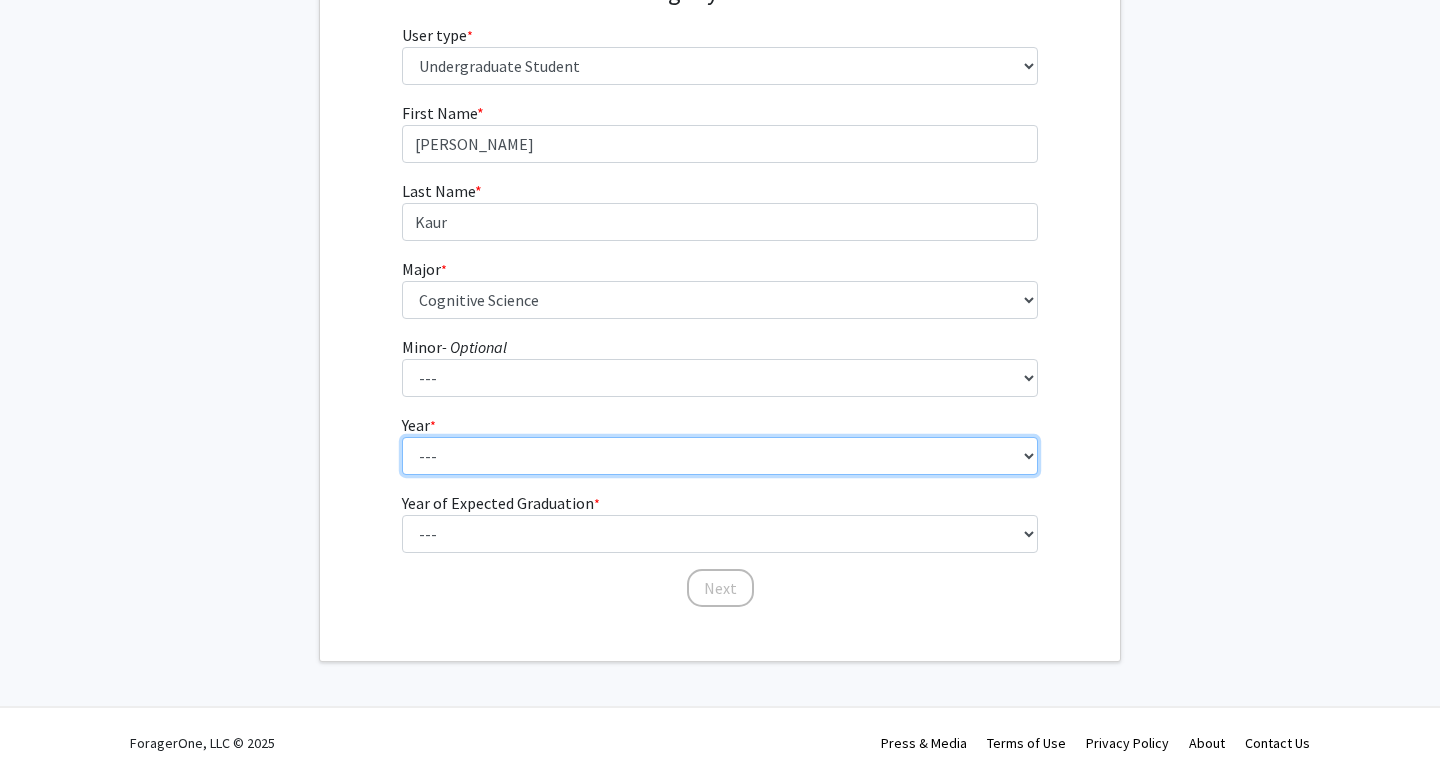 click on "---  First-year   Sophomore   Junior   Senior   Postbaccalaureate Certificate" at bounding box center [720, 456] 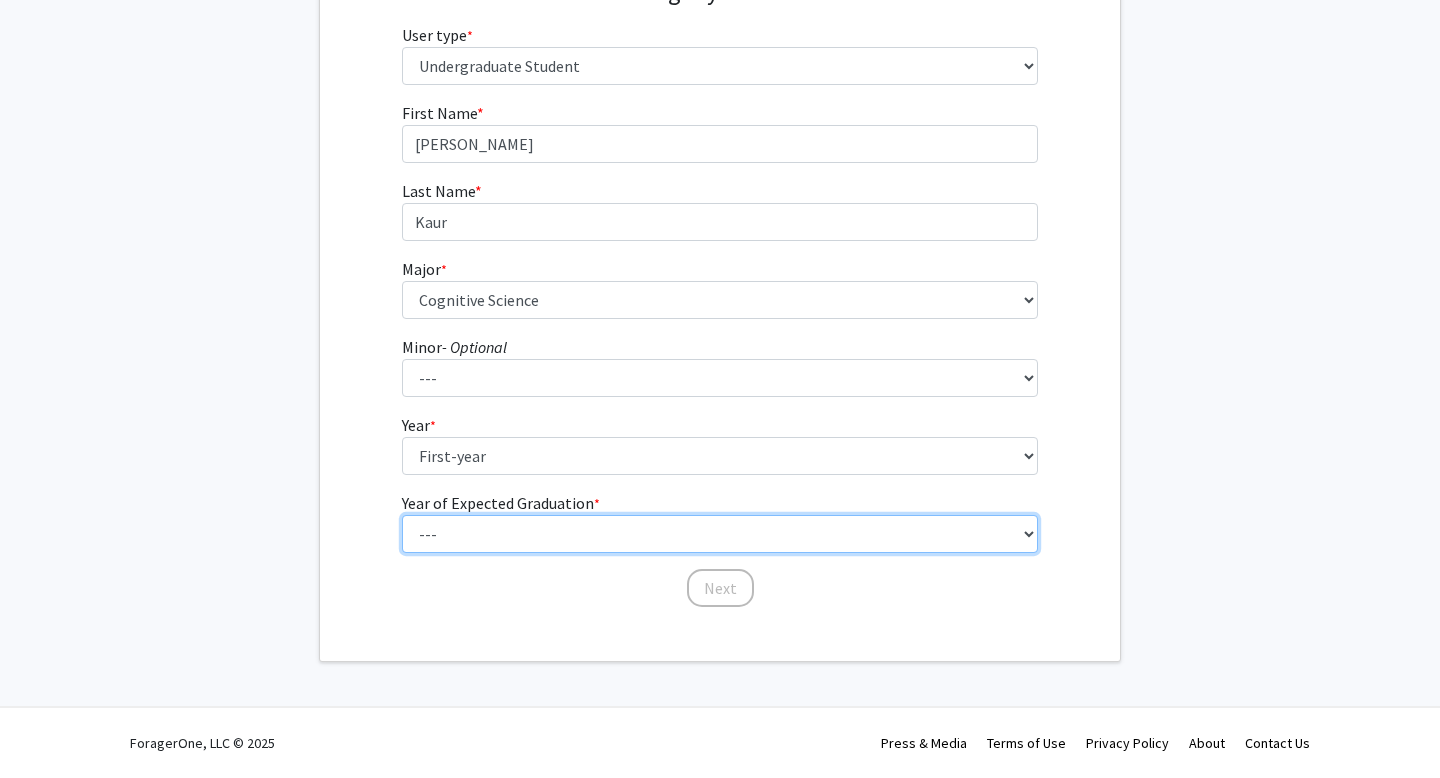 click on "---  2025   2026   2027   2028   2029   2030   2031   2032   2033   2034" at bounding box center (720, 534) 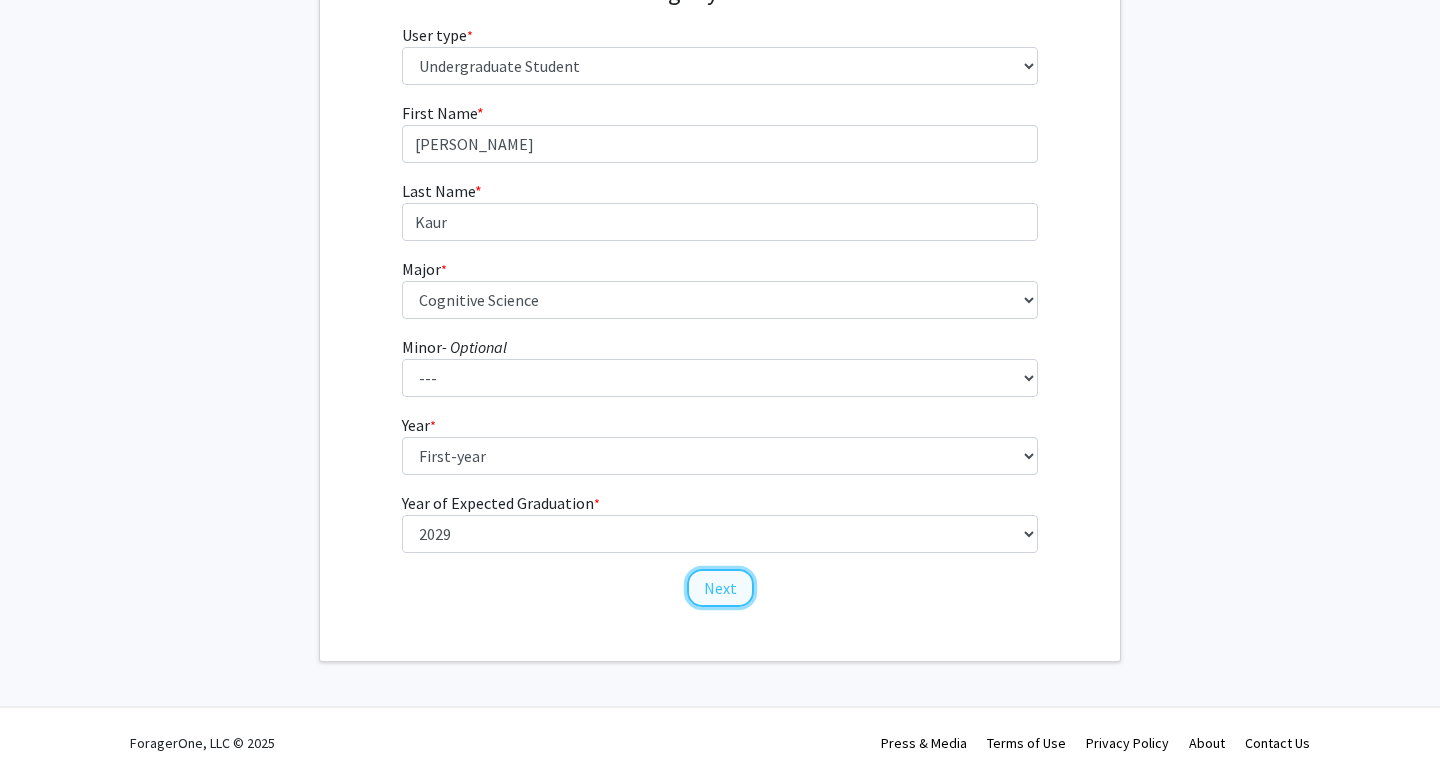 click on "Next" 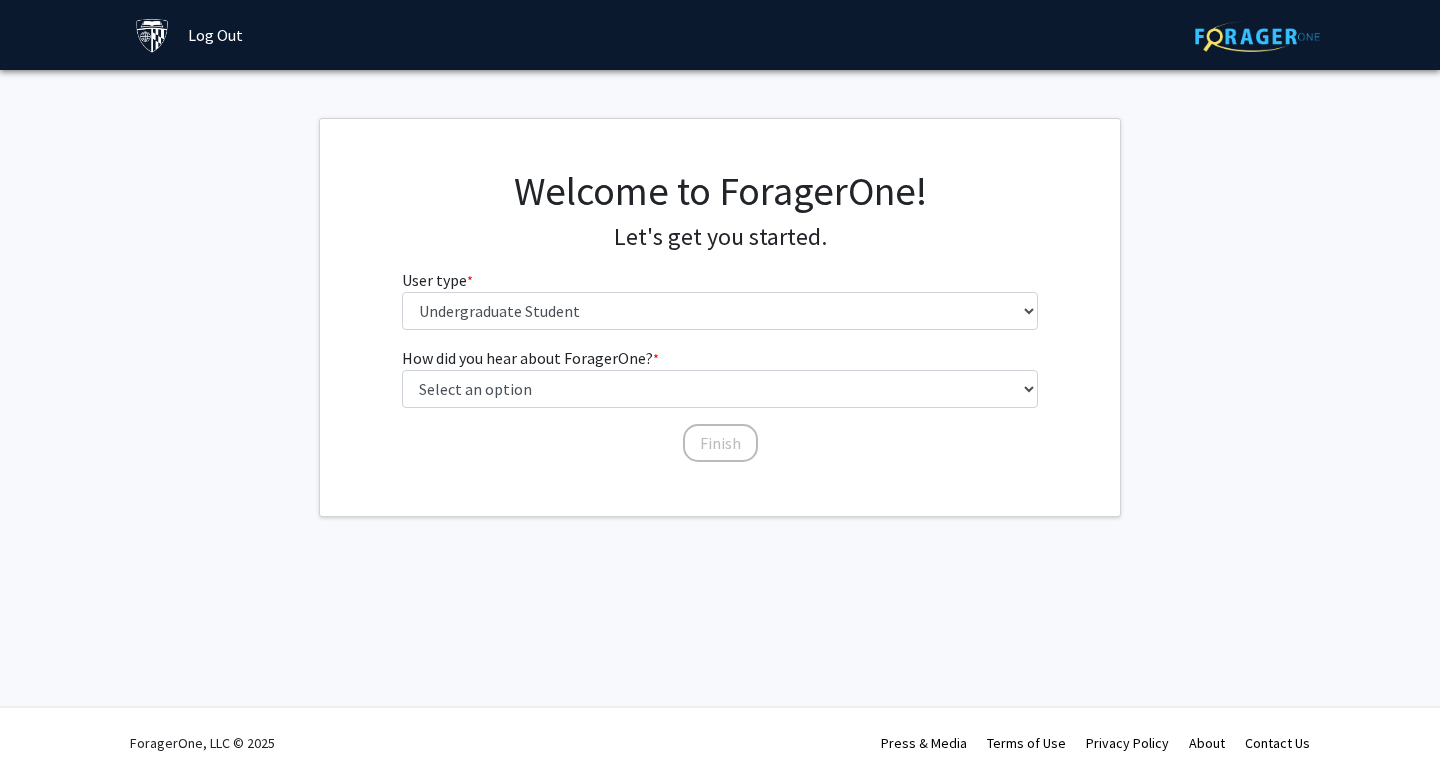 scroll, scrollTop: 0, scrollLeft: 0, axis: both 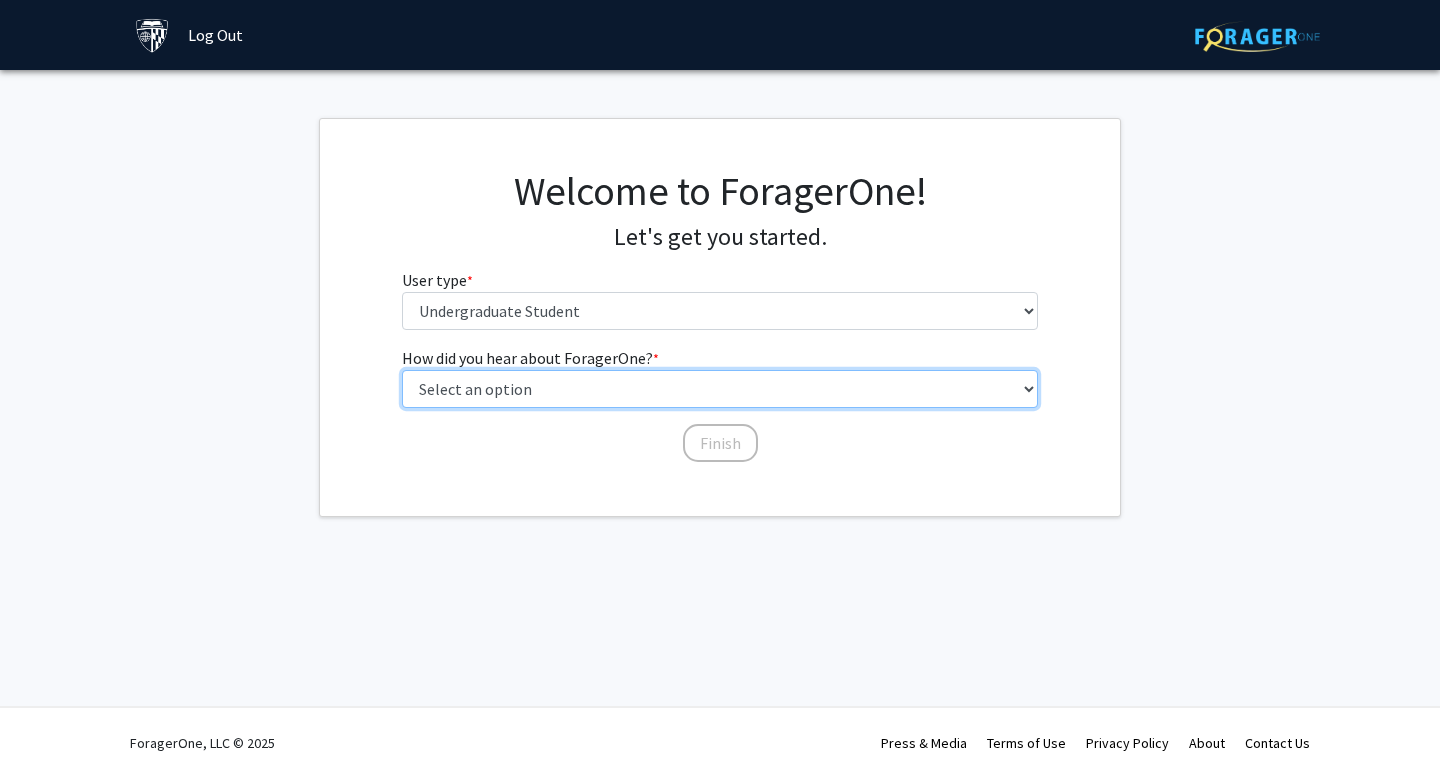click on "Select an option  Peer/student recommendation   Faculty/staff recommendation   University website   University email or newsletter   Other" at bounding box center (720, 389) 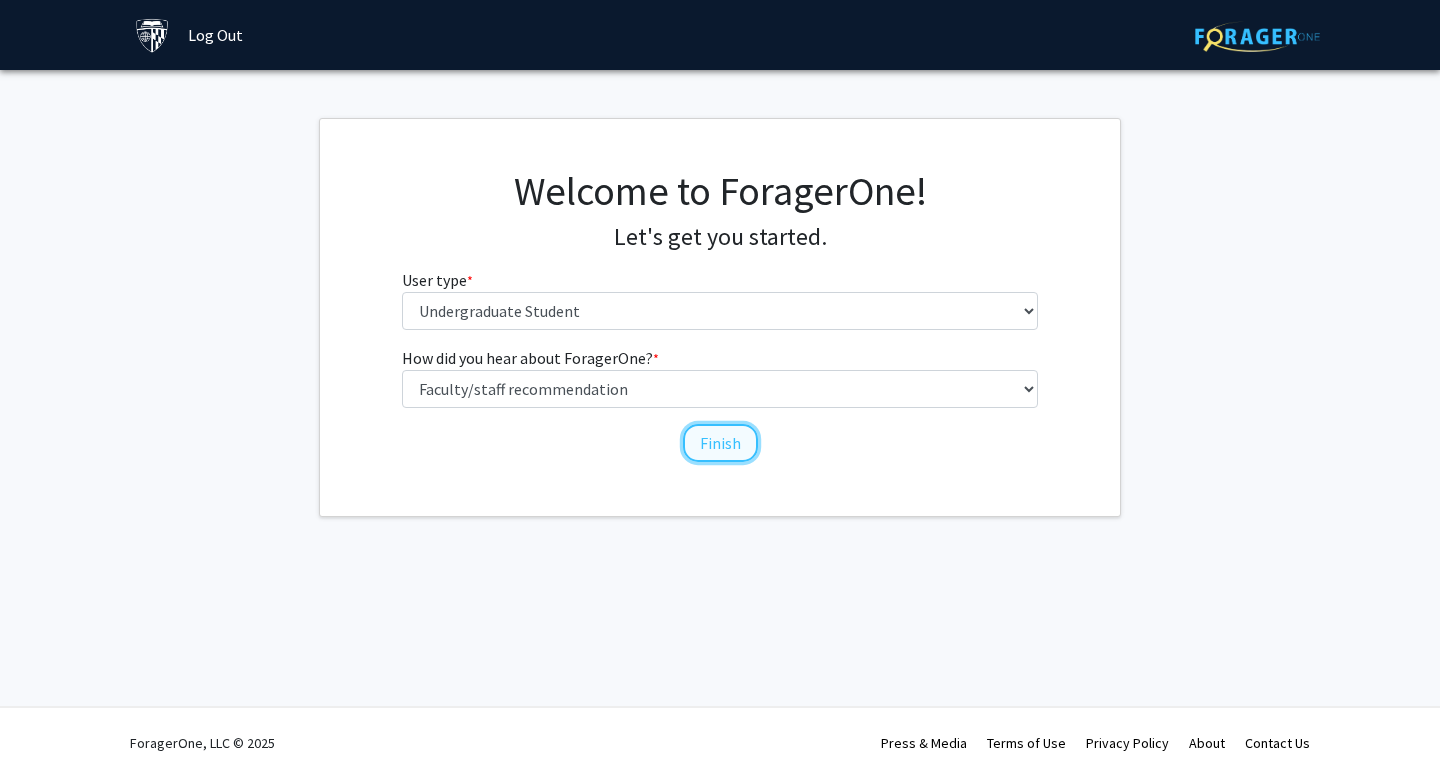 click on "Finish" 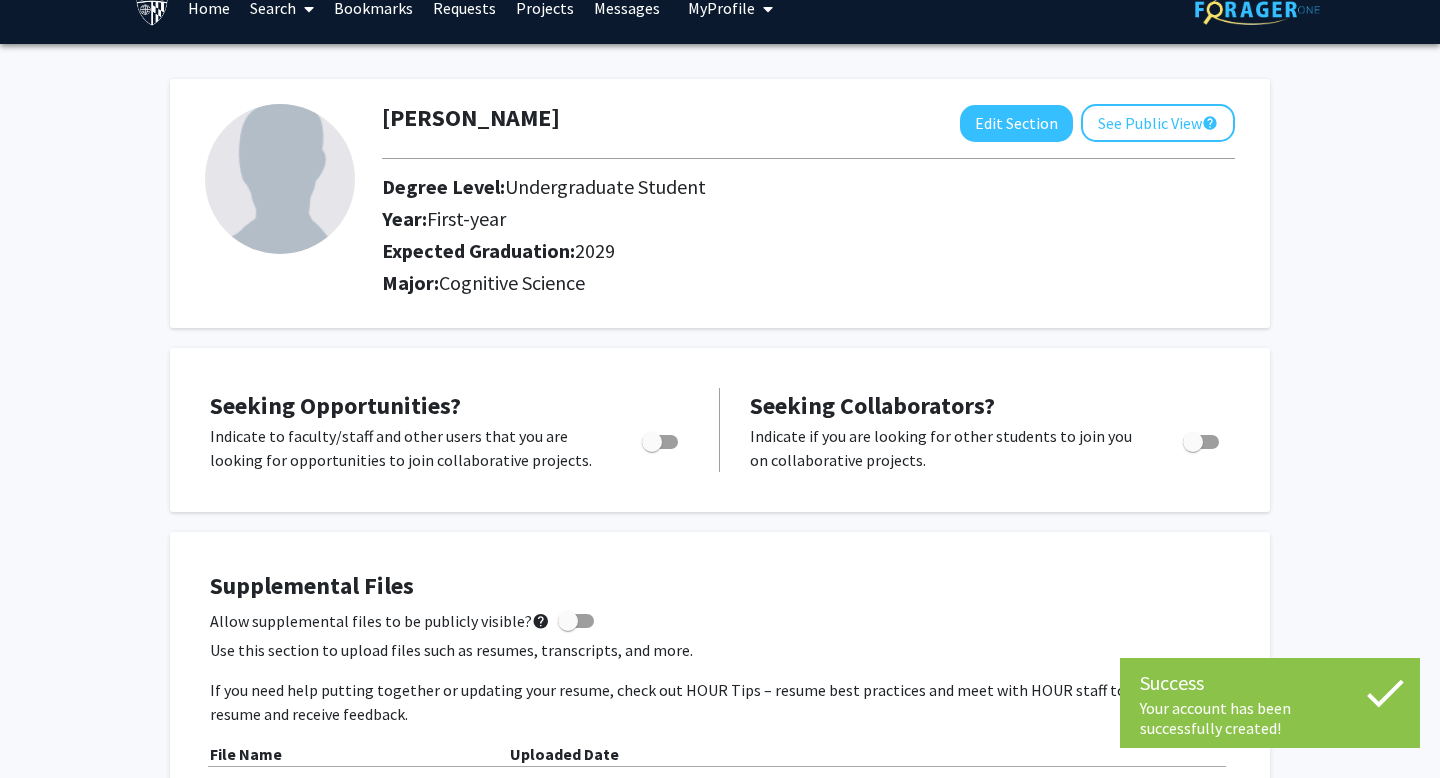 scroll, scrollTop: 36, scrollLeft: 0, axis: vertical 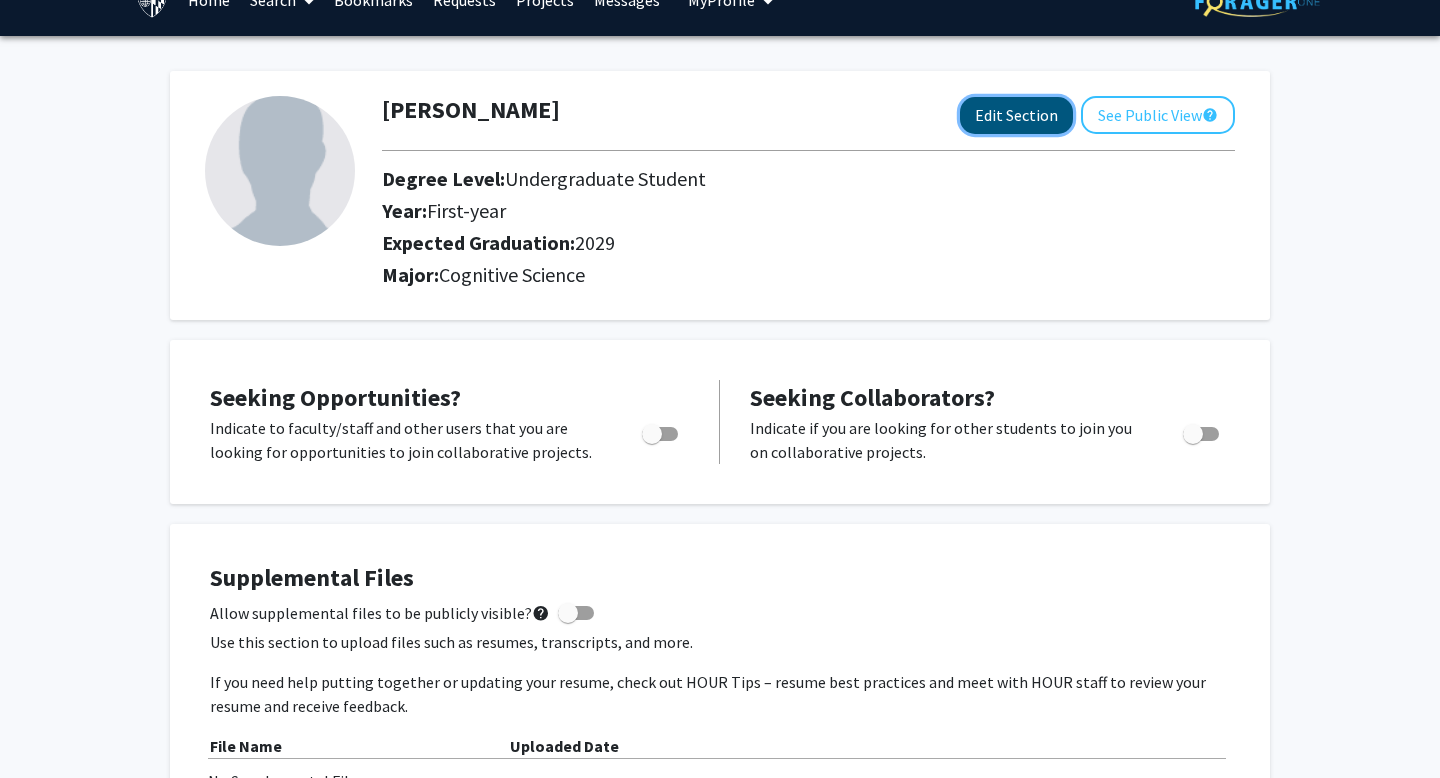 click on "Edit Section" 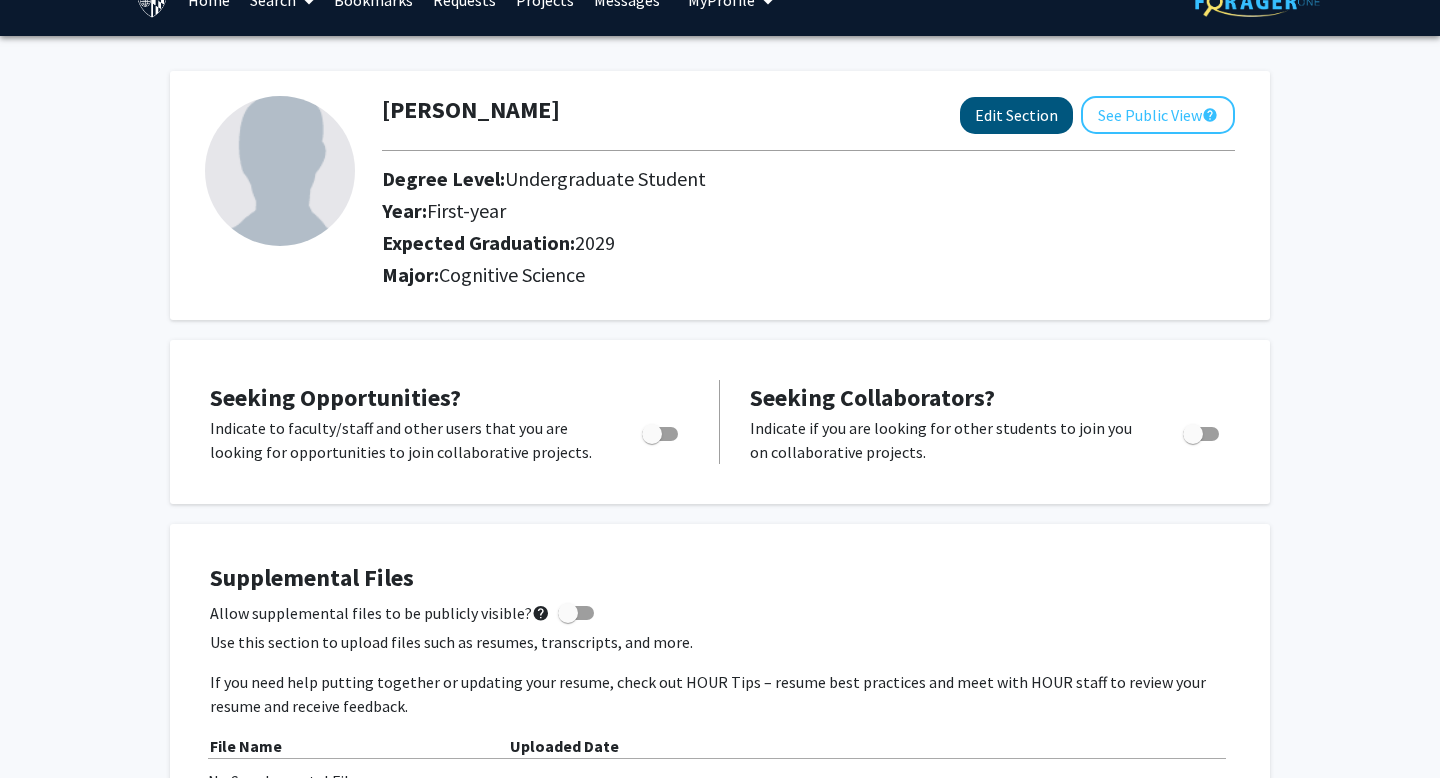 select on "first-year" 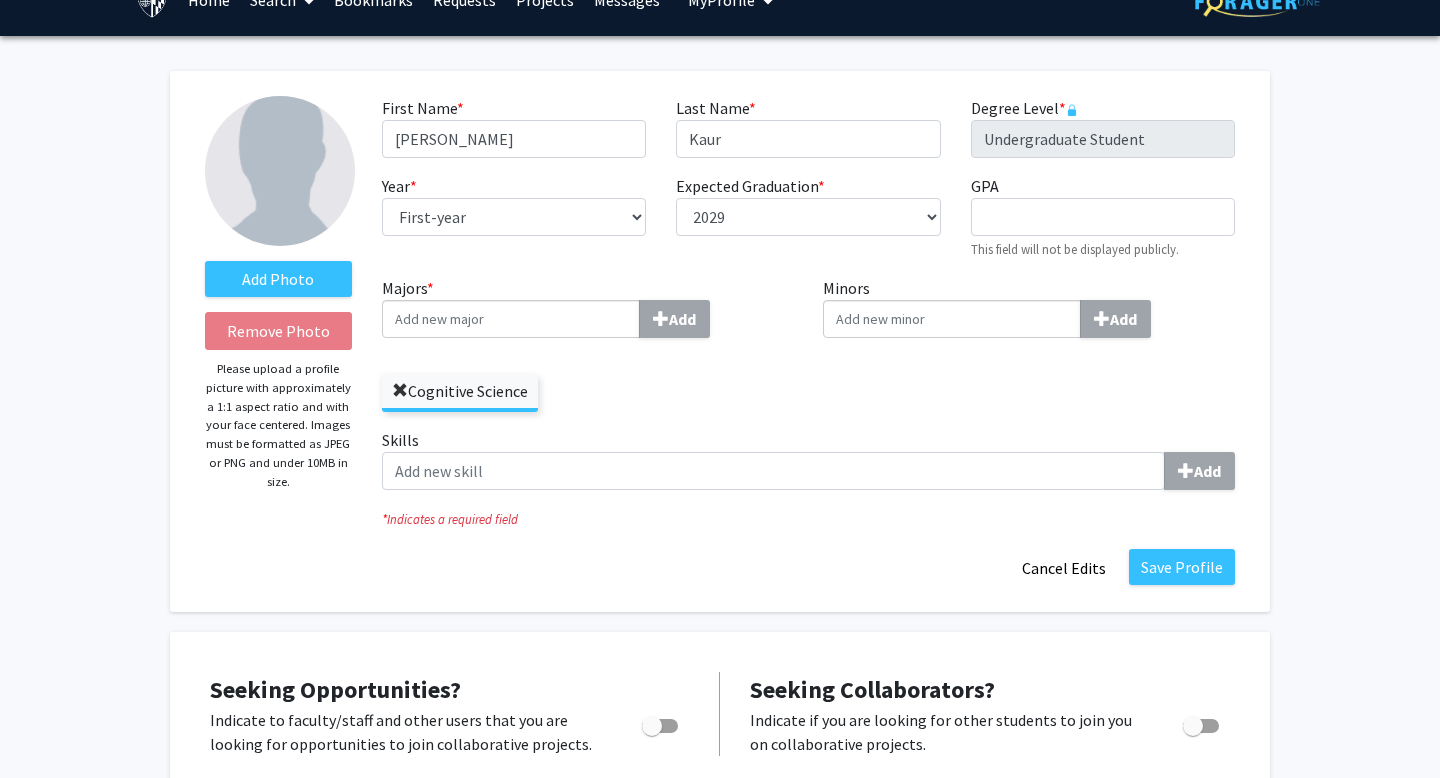 click 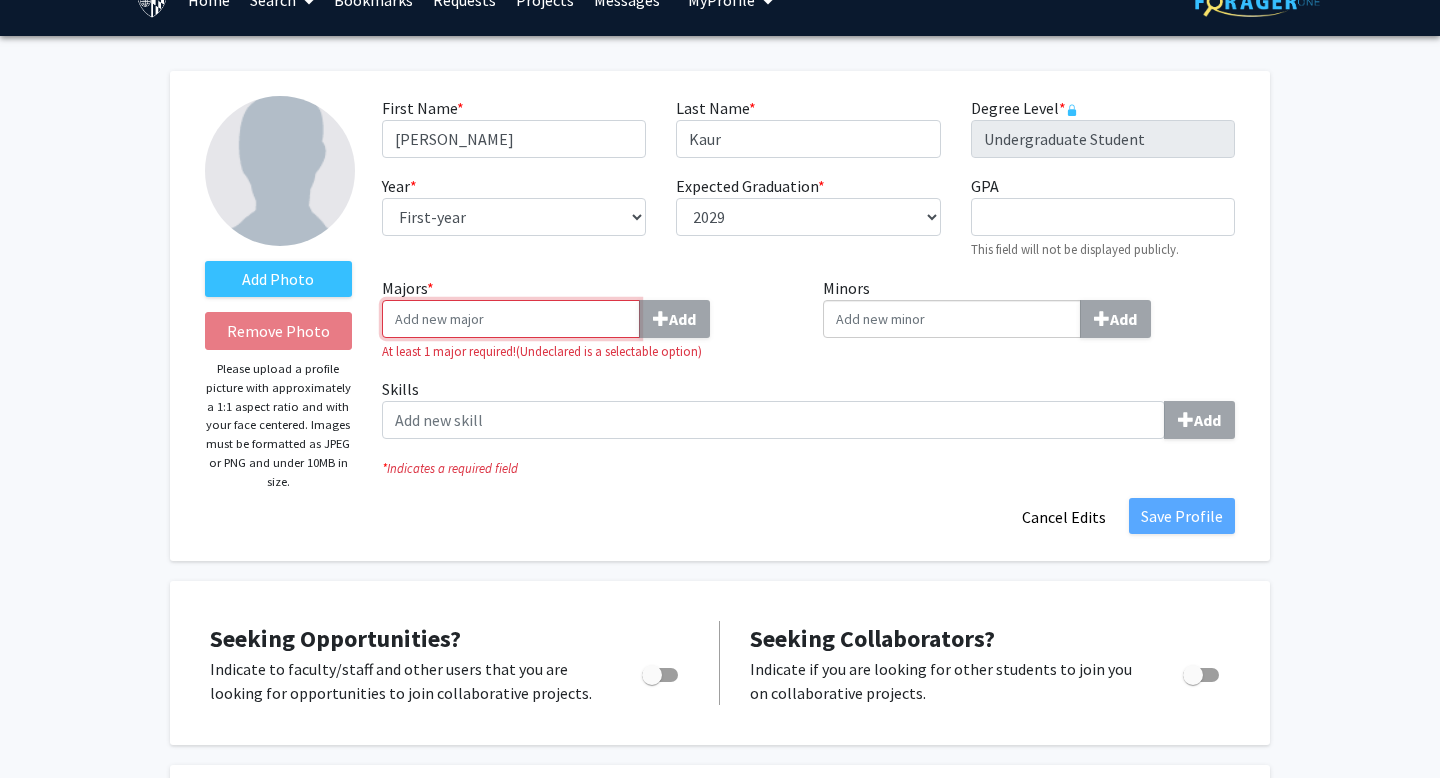 click on "Majors  * Add" at bounding box center [511, 319] 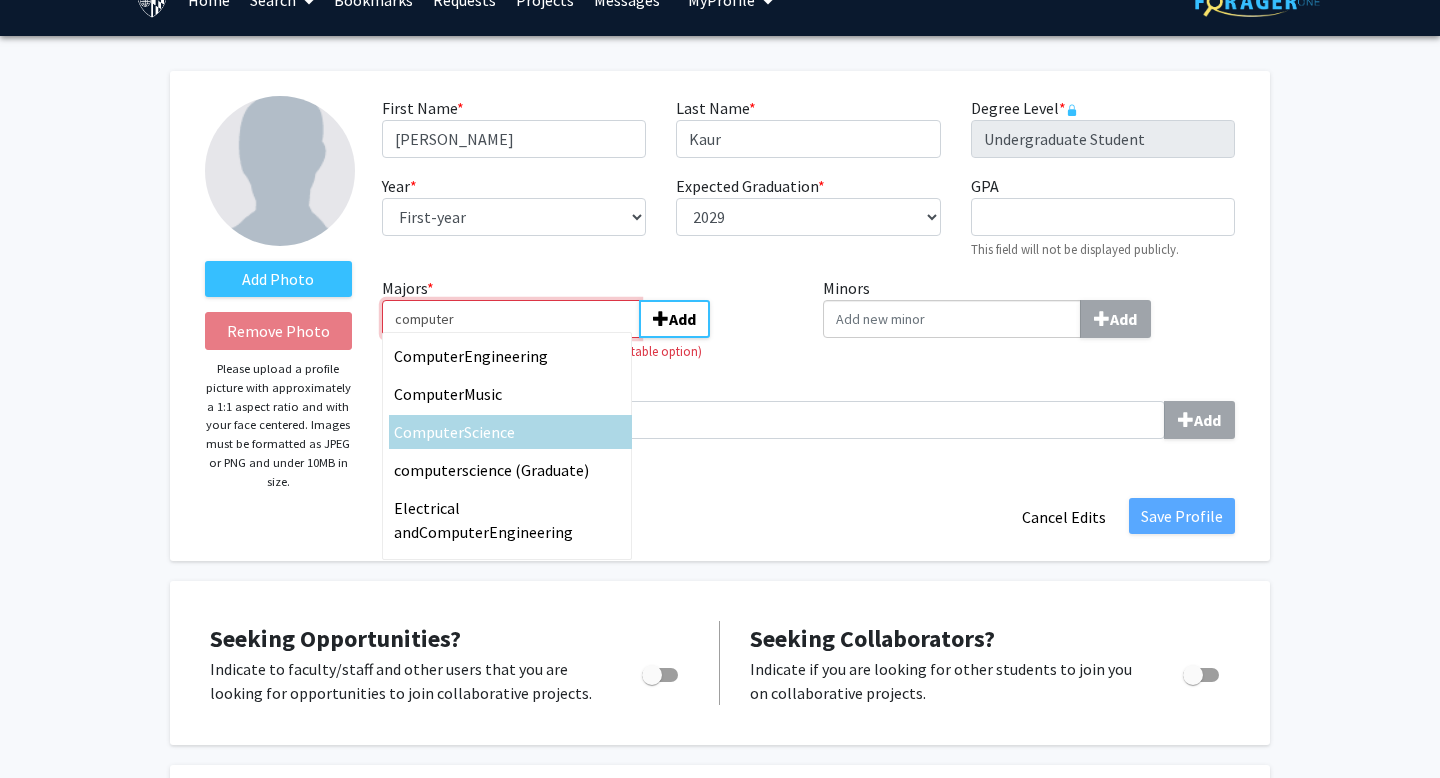 type on "computer" 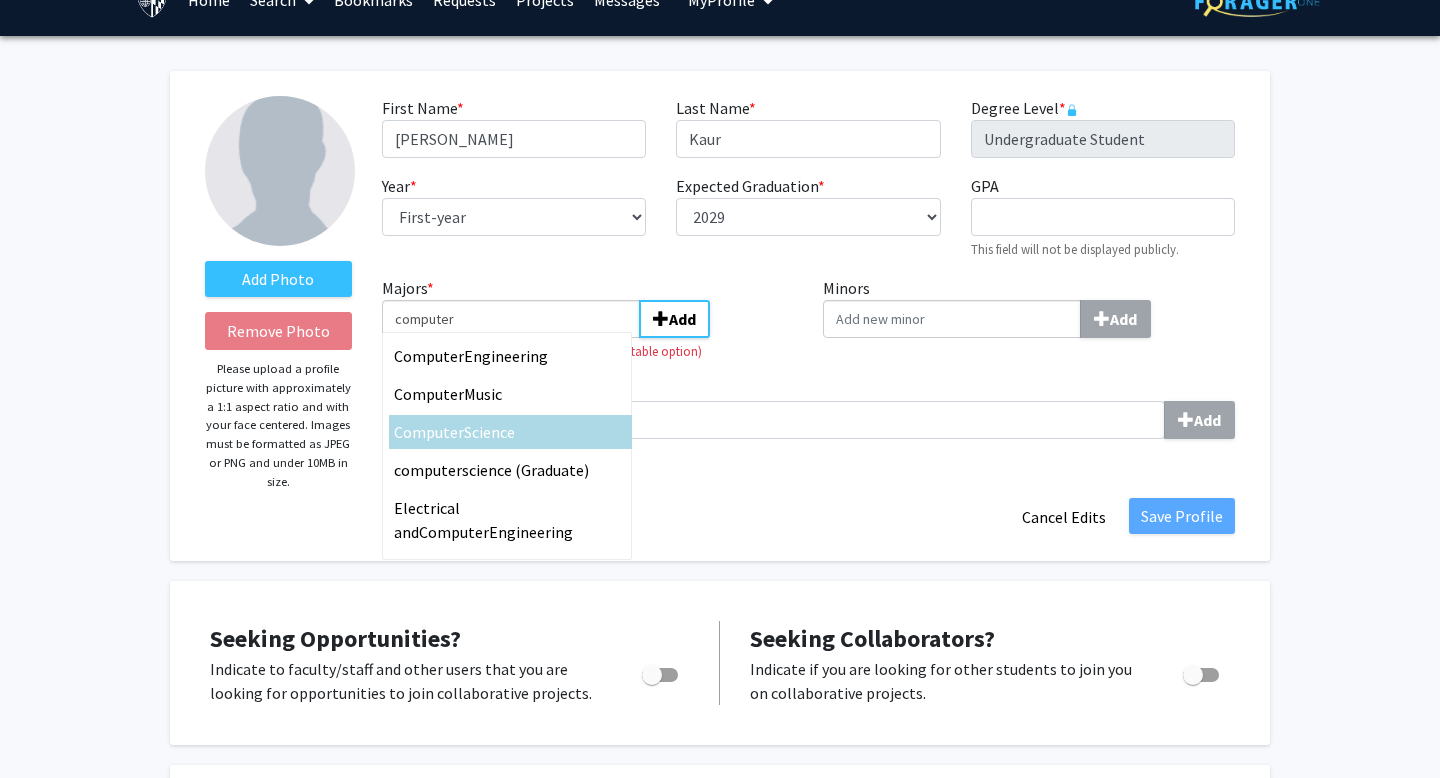 click on "Computer  Science" at bounding box center (510, 432) 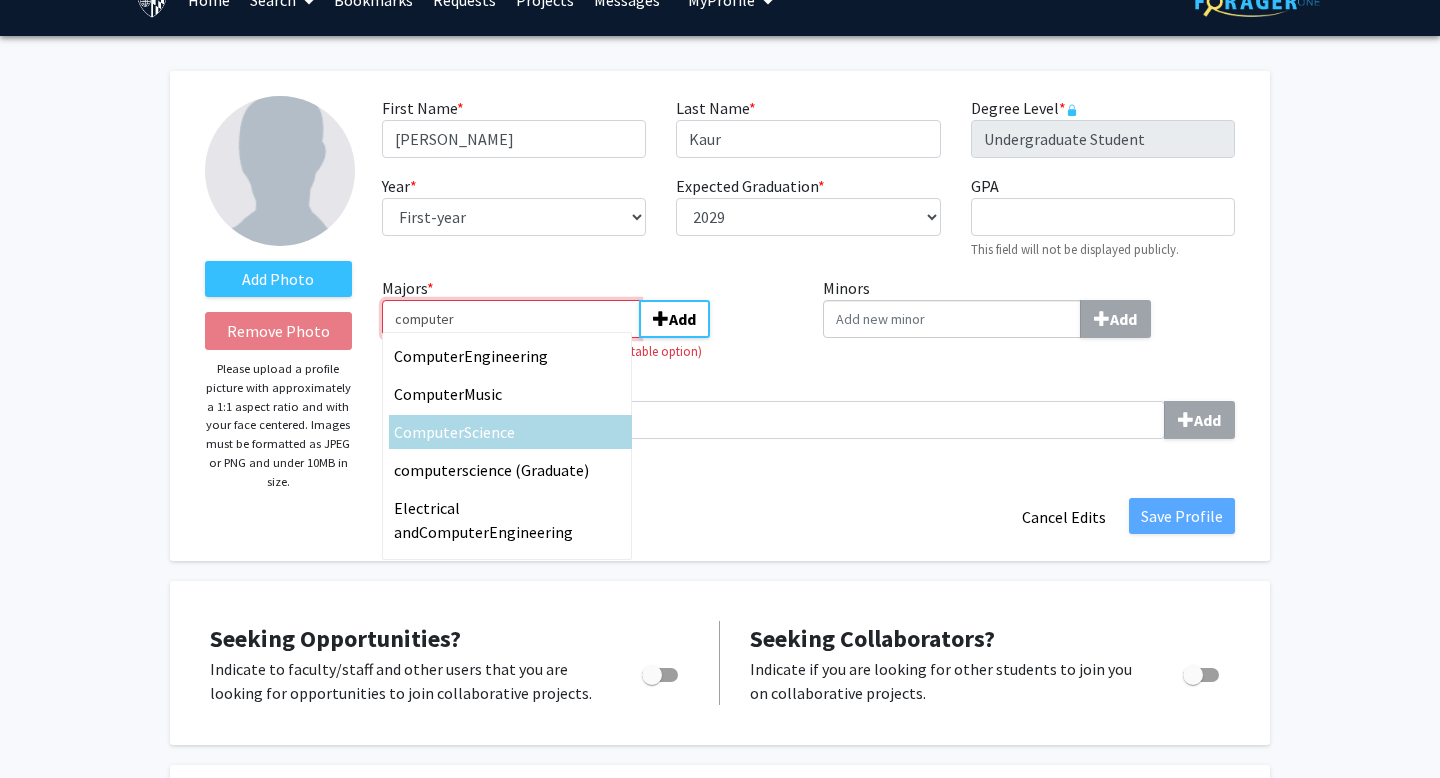 click on "computer" at bounding box center [511, 319] 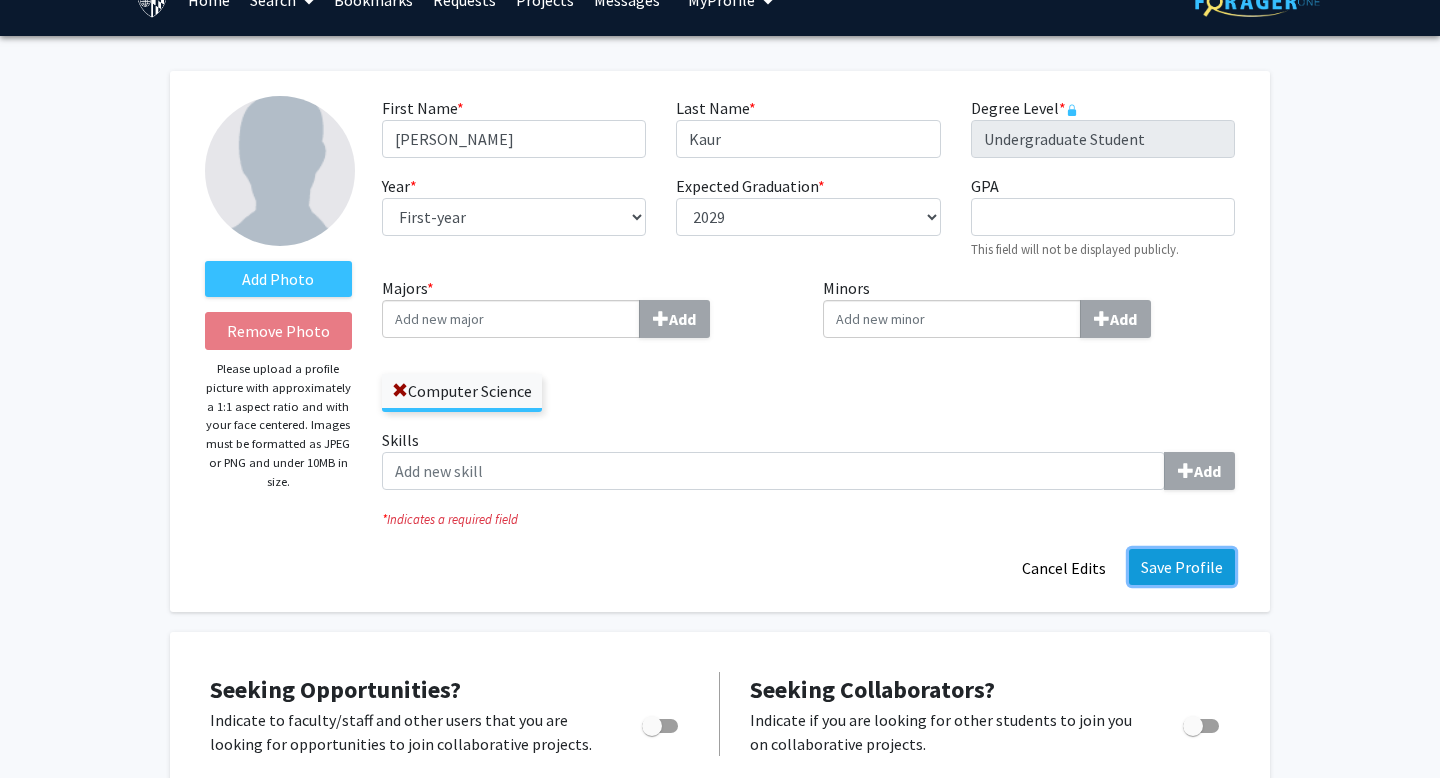 click on "Save Profile" 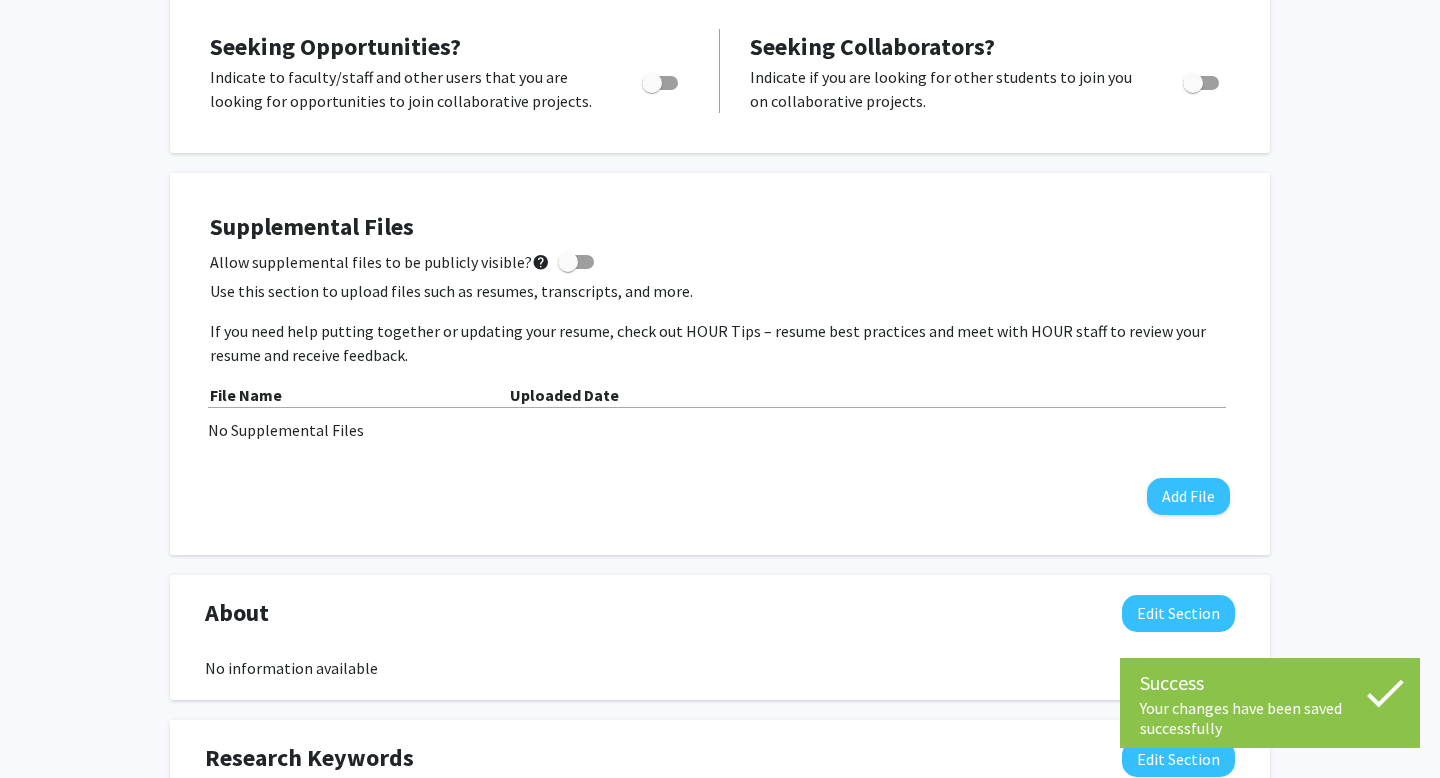 scroll, scrollTop: 0, scrollLeft: 0, axis: both 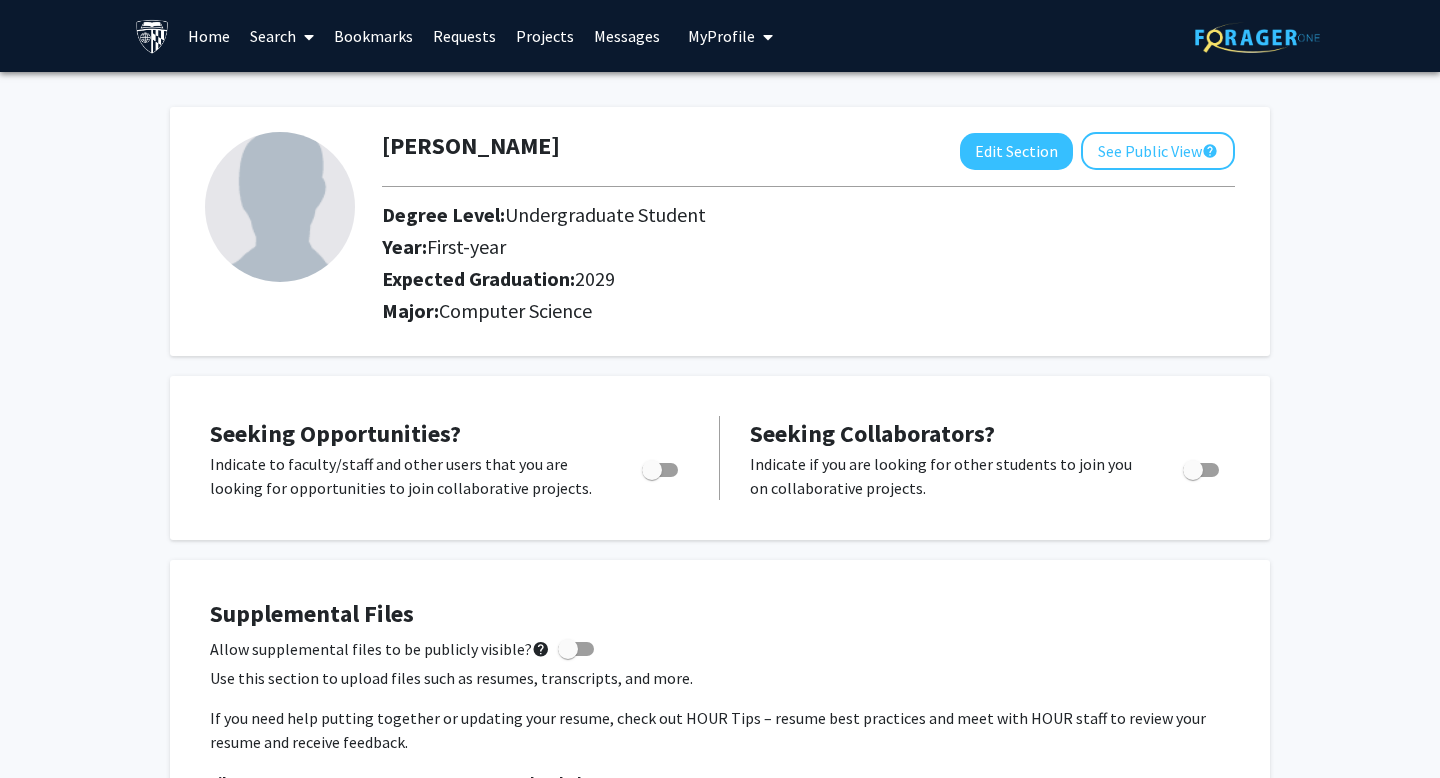 click on "Projects" at bounding box center [545, 36] 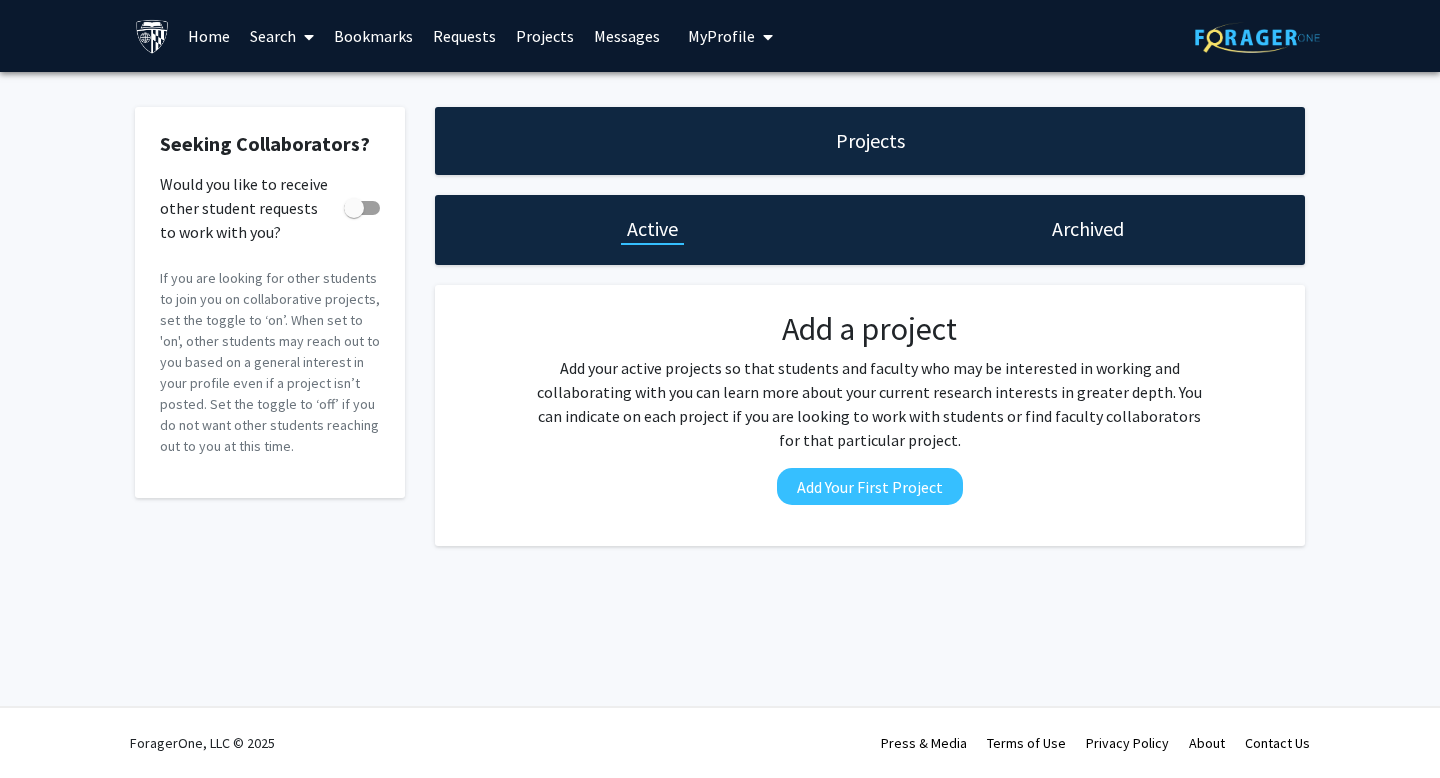 click on "My   Profile" at bounding box center (721, 36) 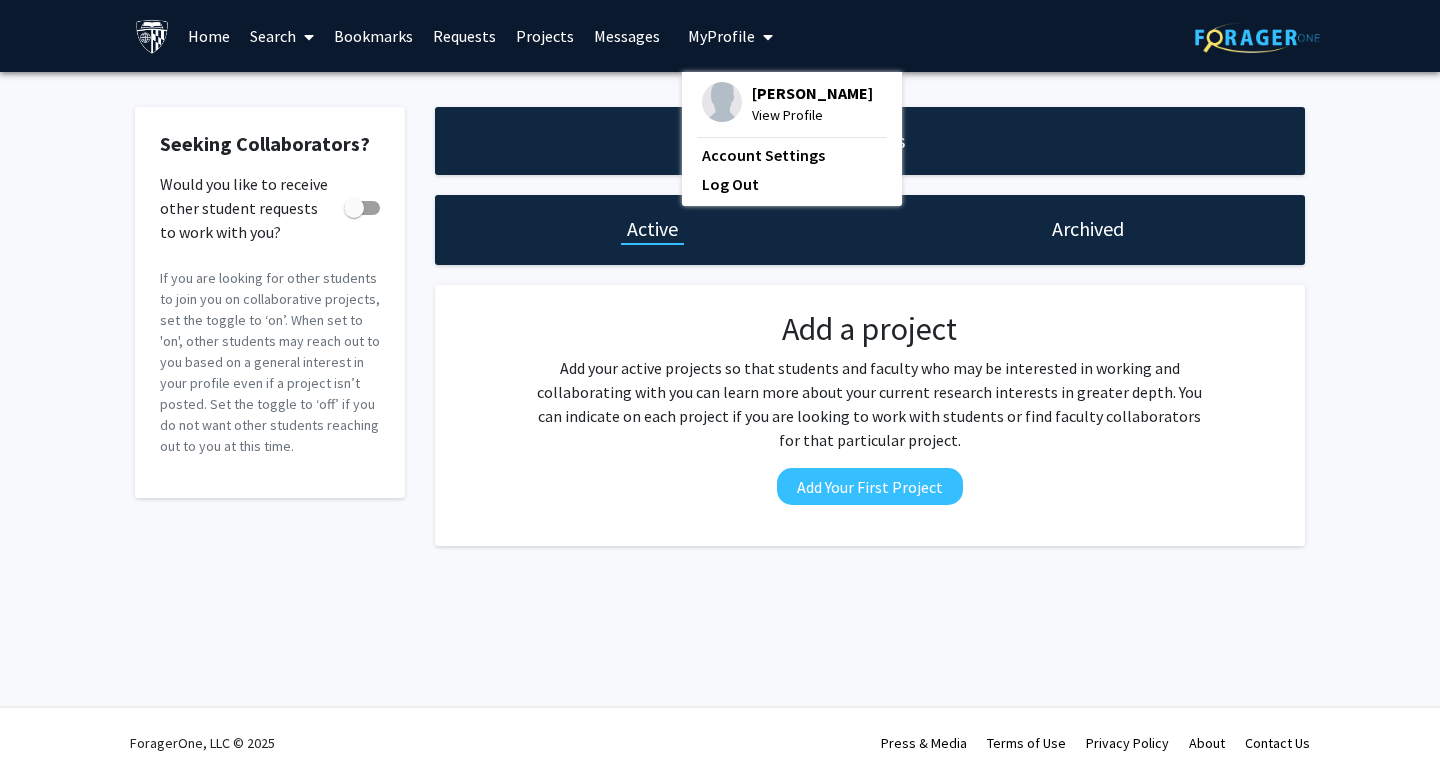 click on "Ujjwal Kaur View Profile" at bounding box center (787, 104) 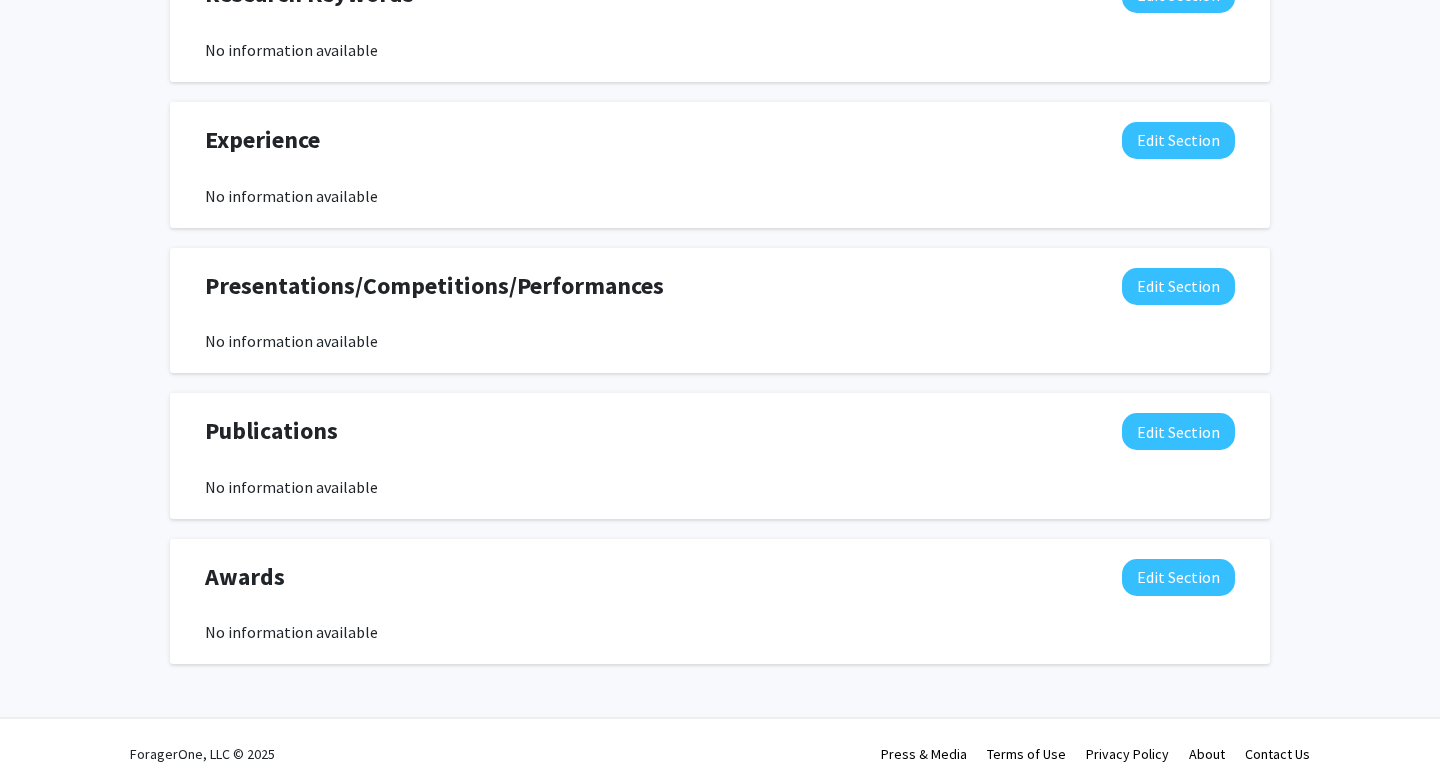 scroll, scrollTop: 1162, scrollLeft: 0, axis: vertical 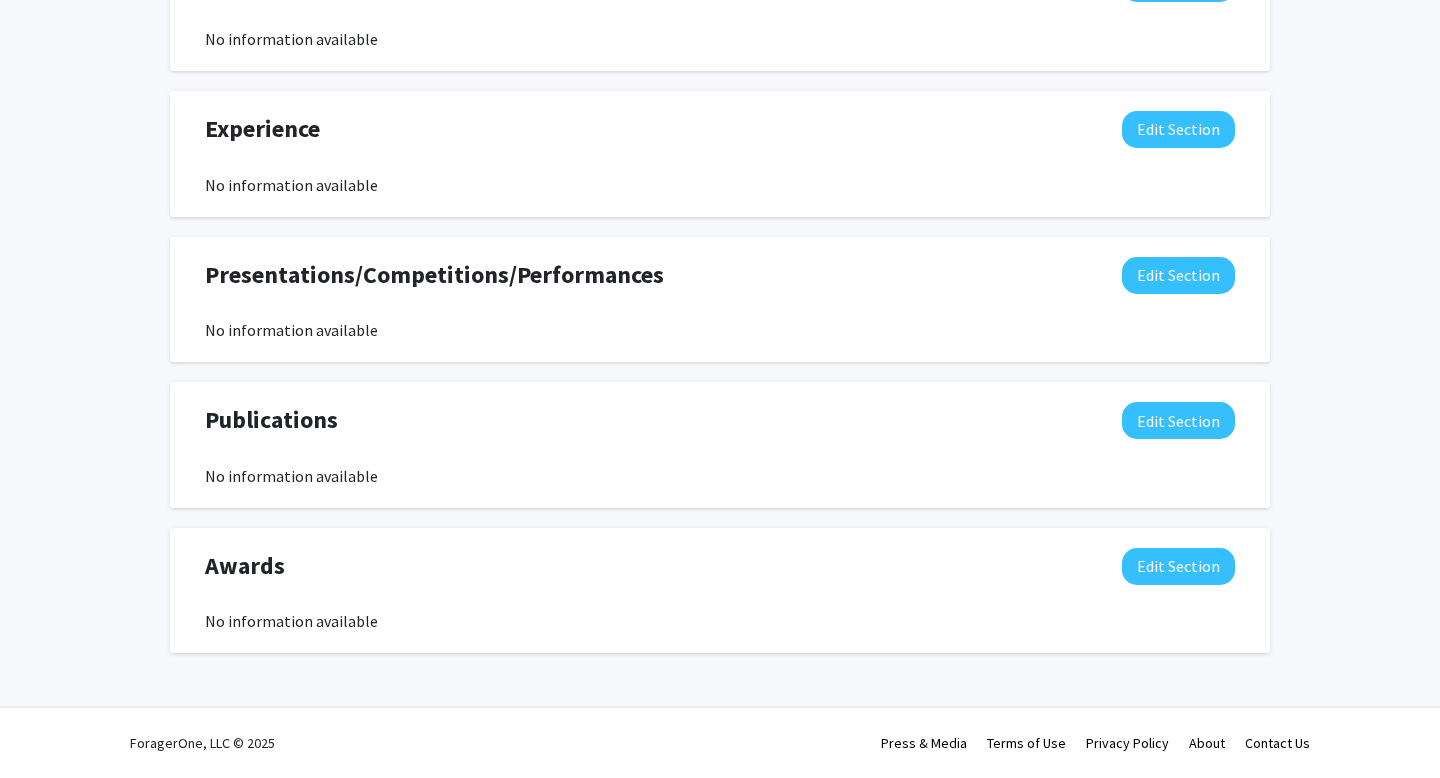 click on "Presentations/Competitions/Performances" 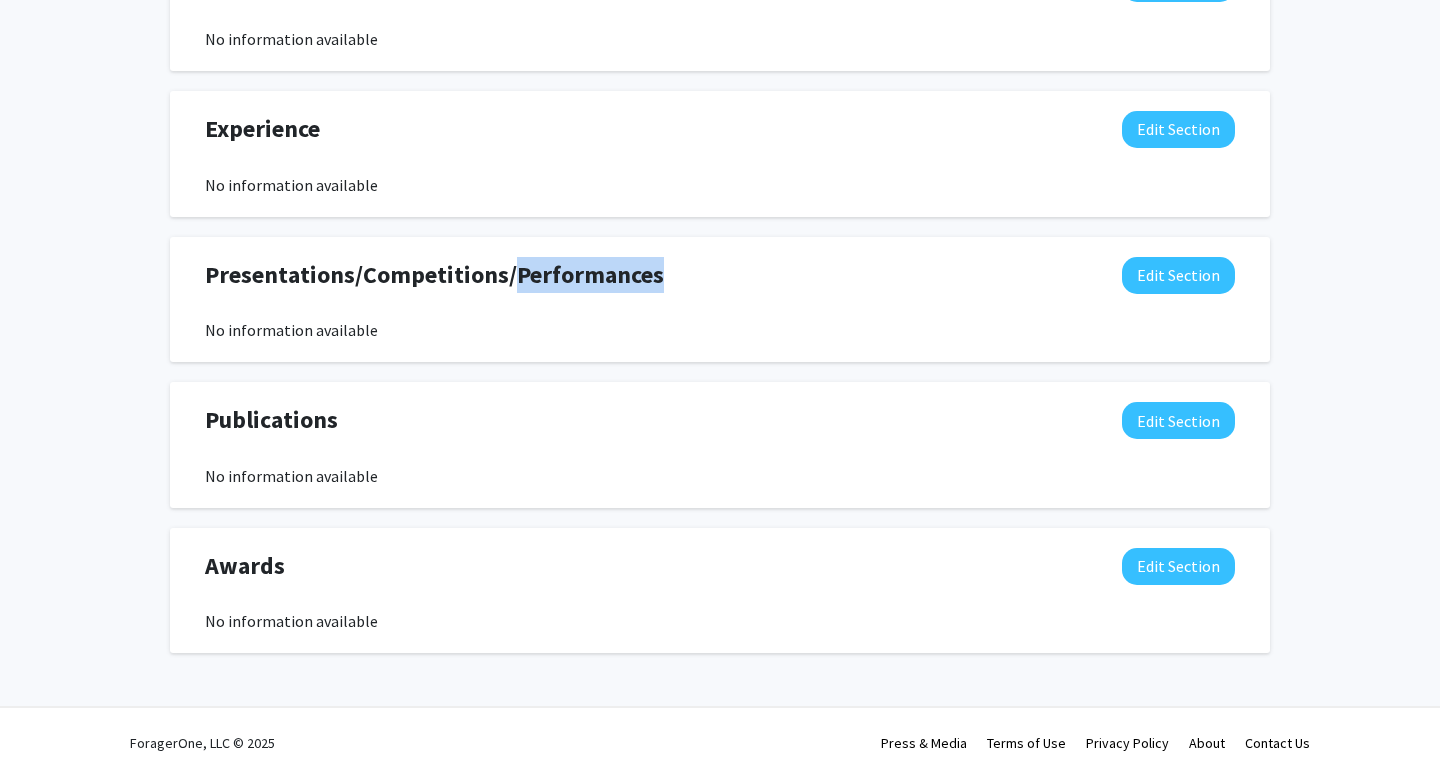 click on "Presentations/Competitions/Performances" 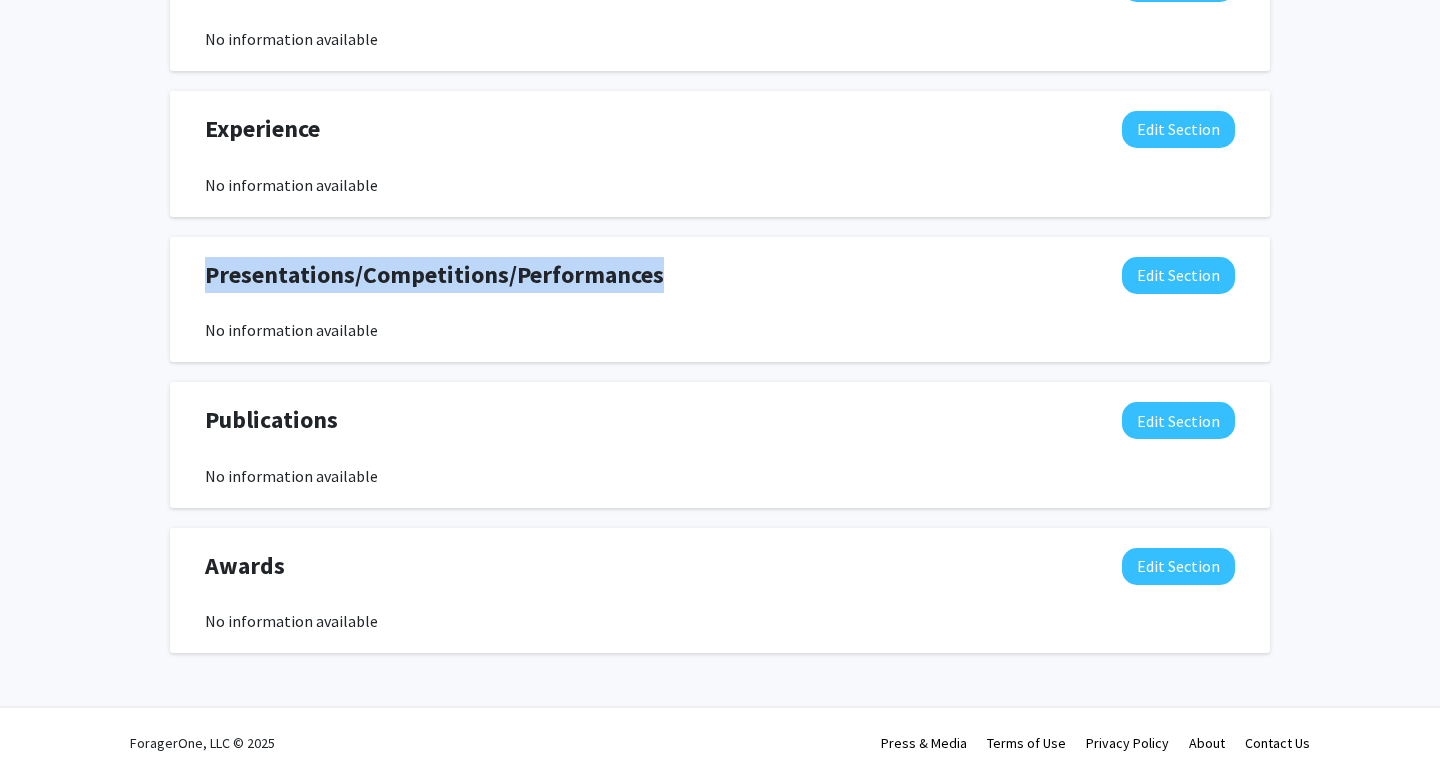 click on "Publications" 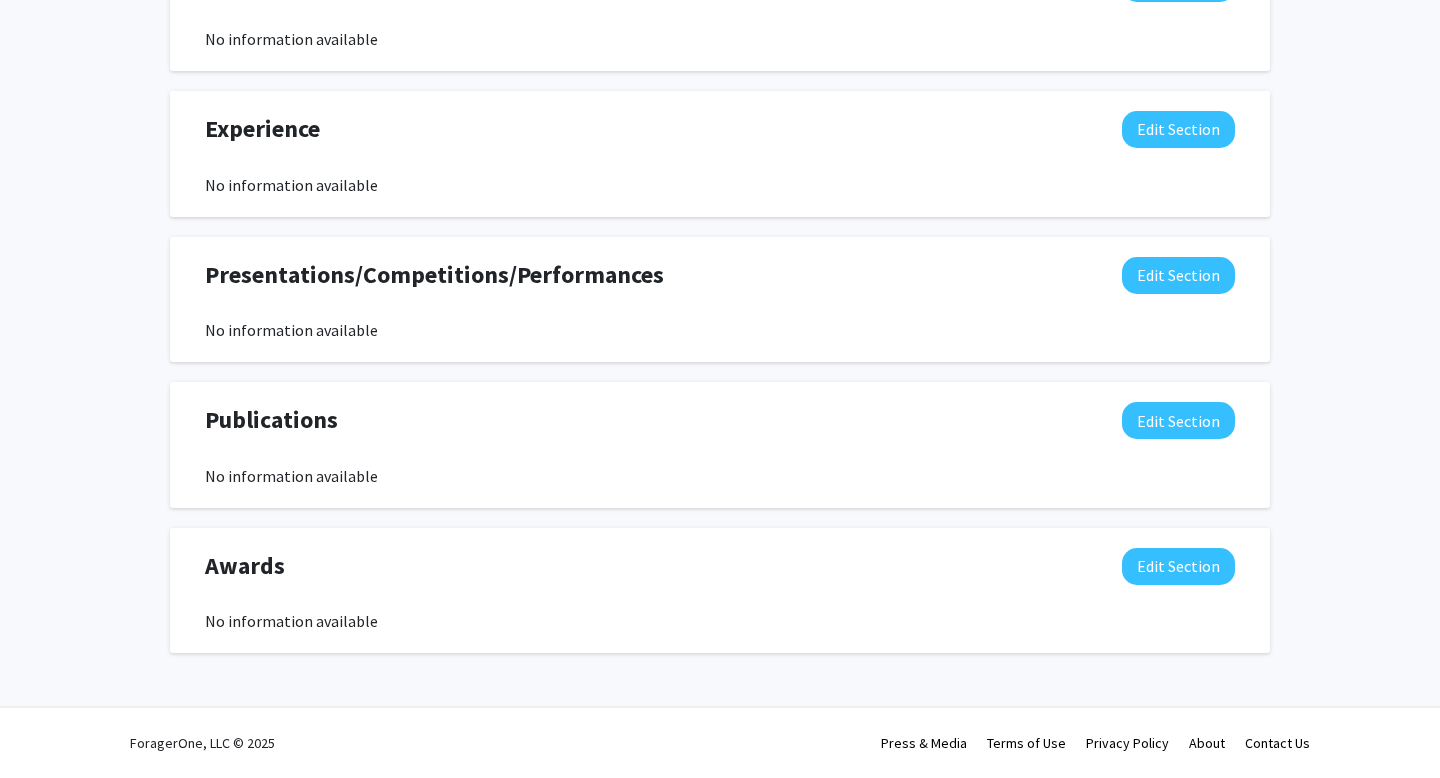 click on "Publications" 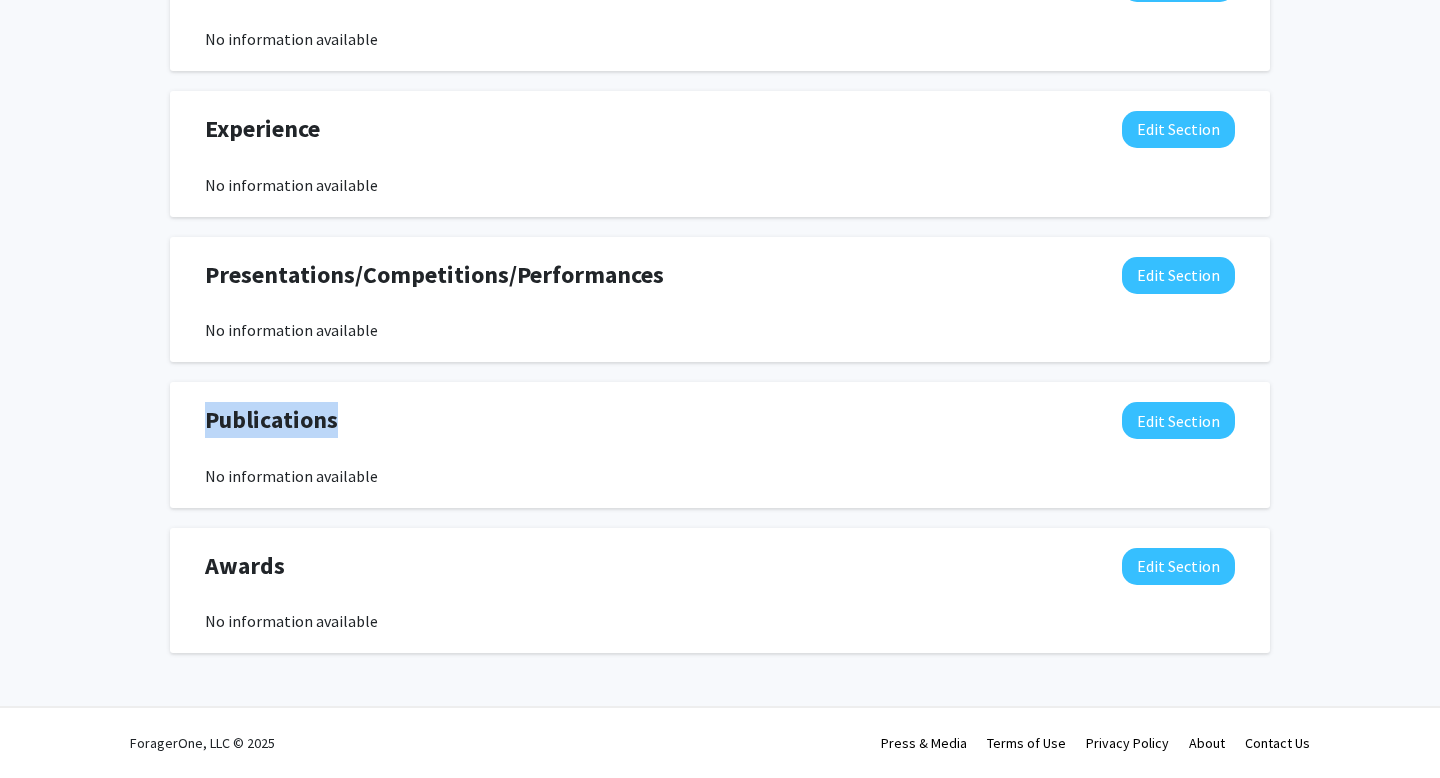 click on "Publications" 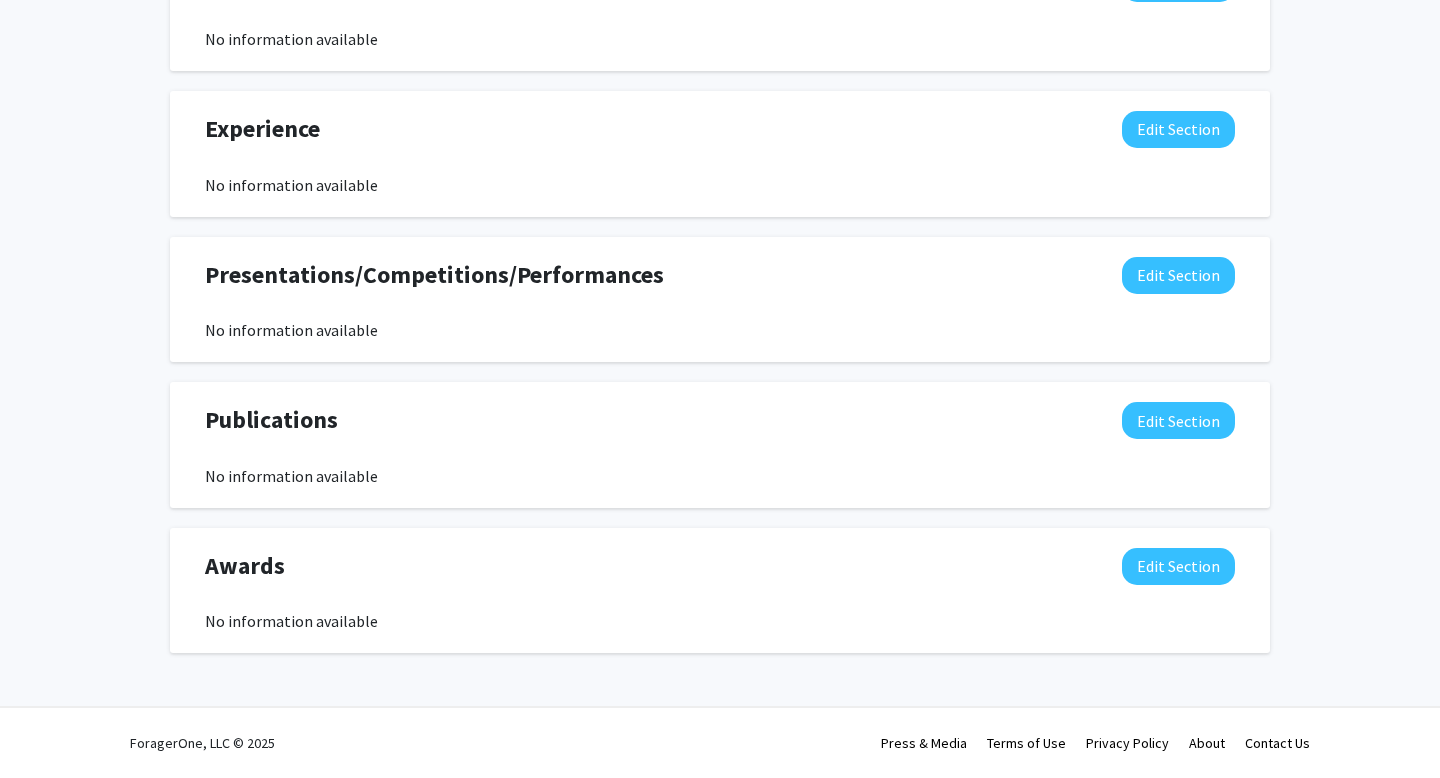 click on "Experience" 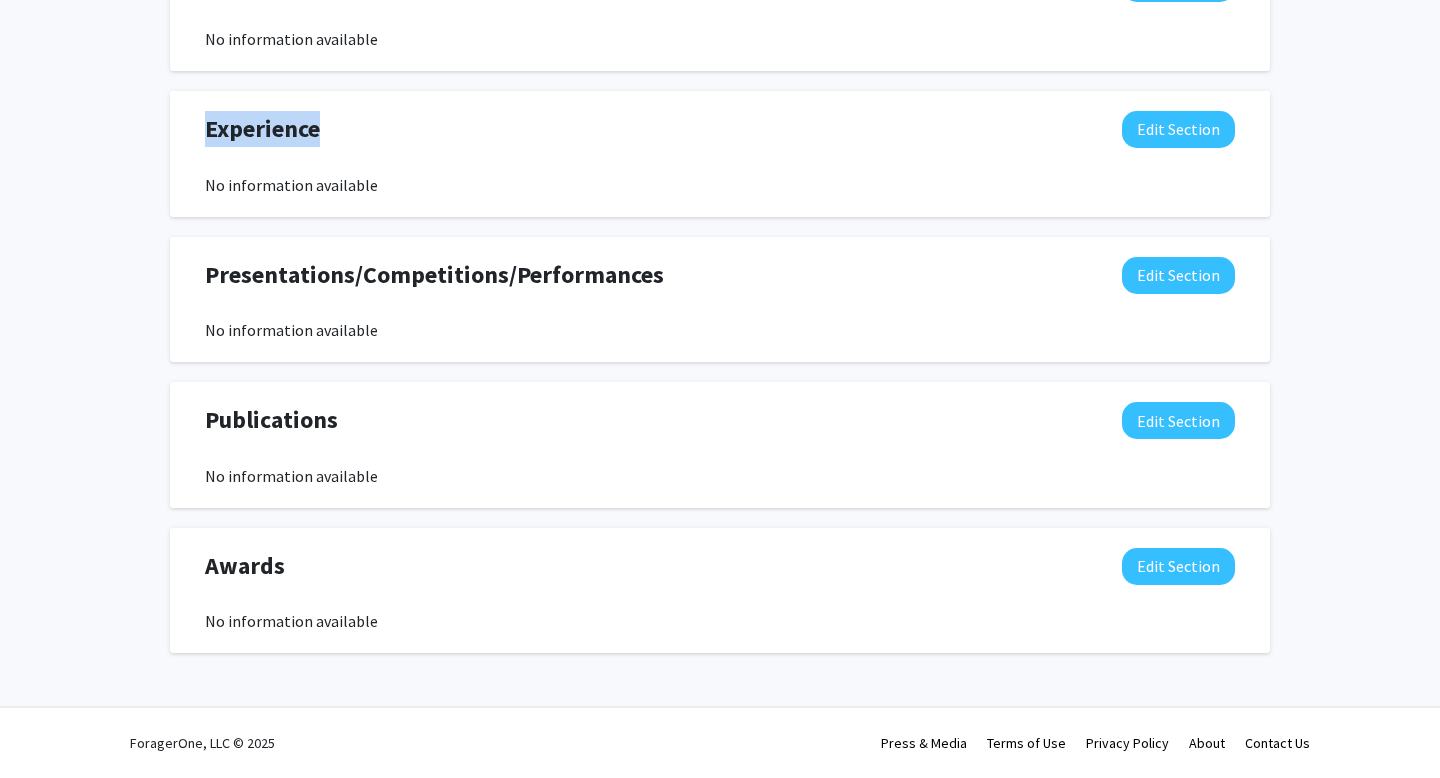 click on "Awards" 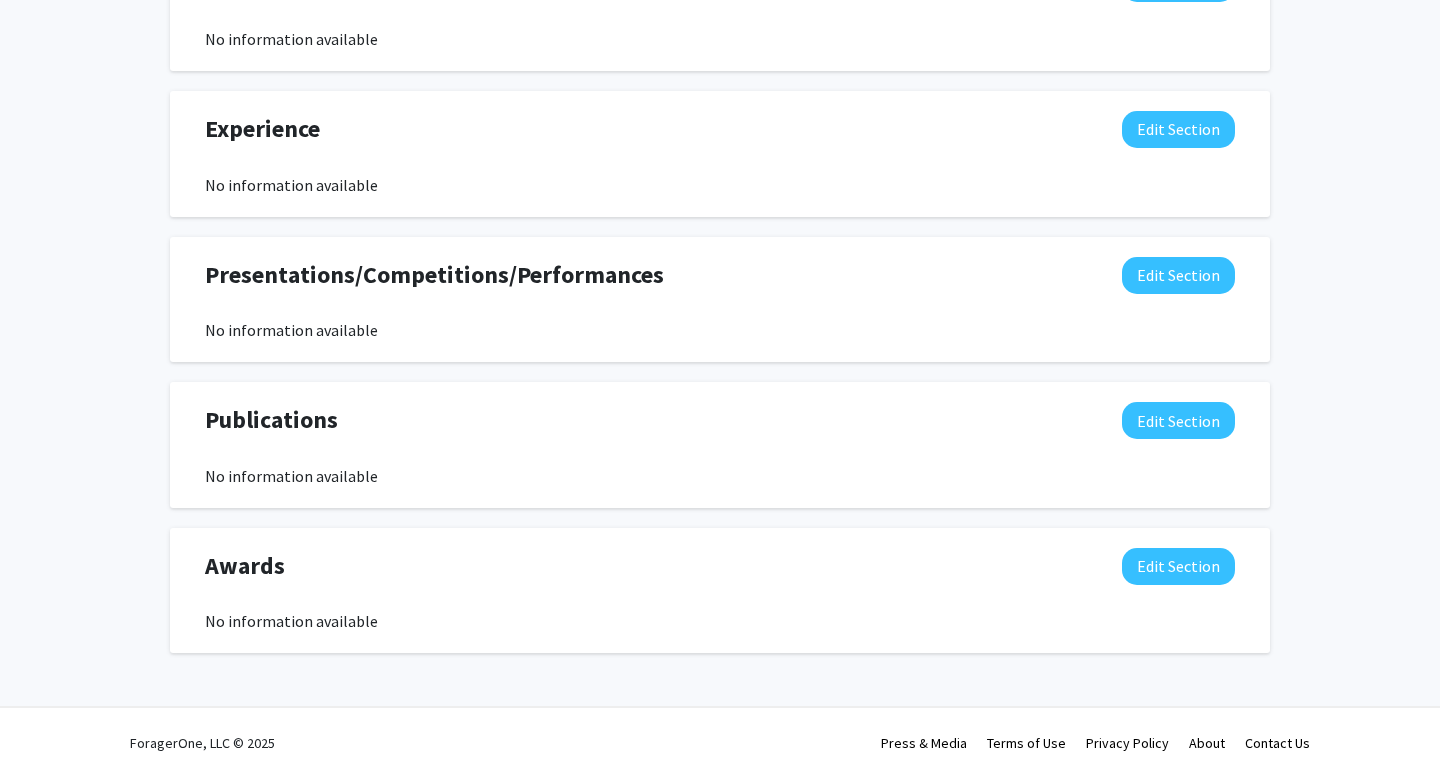 click on "Awards" 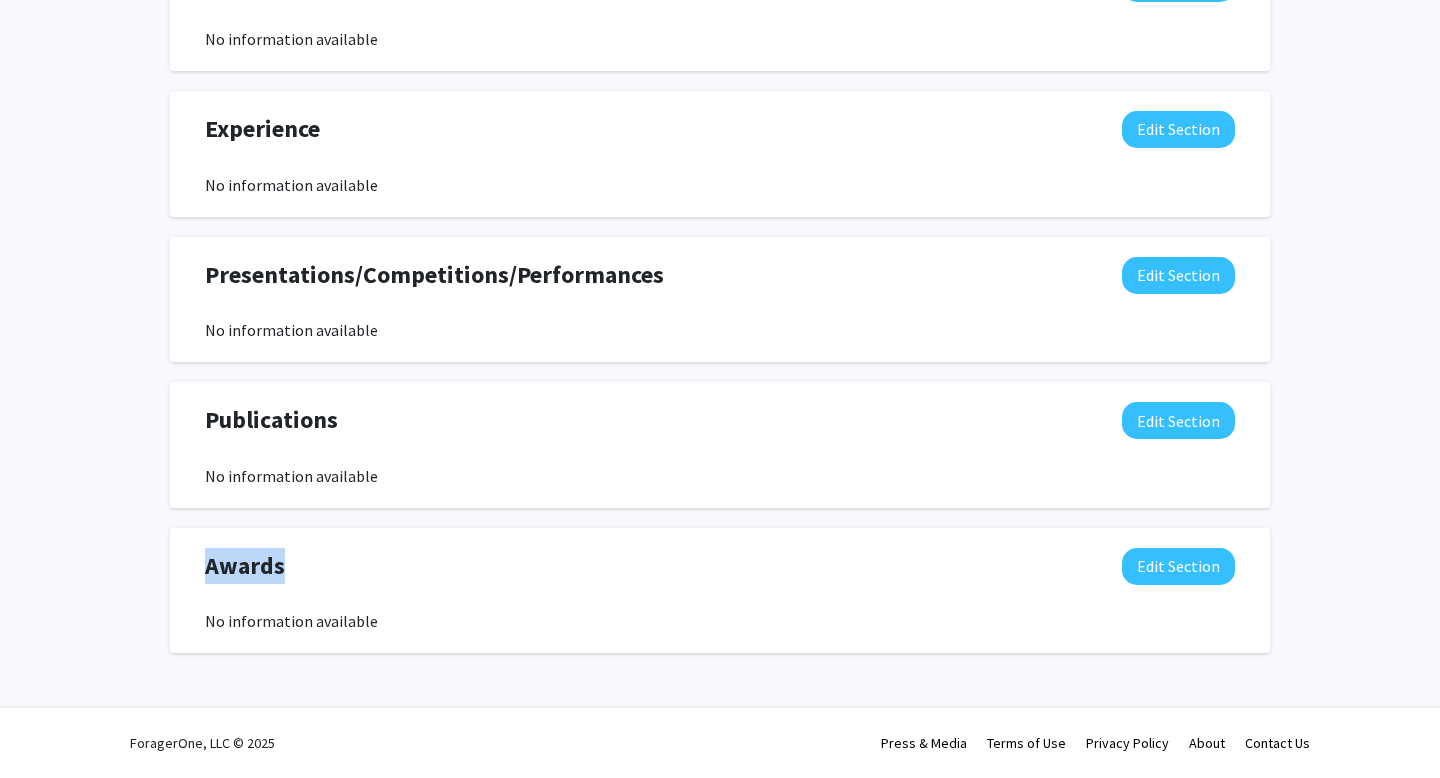 click on "Awards" 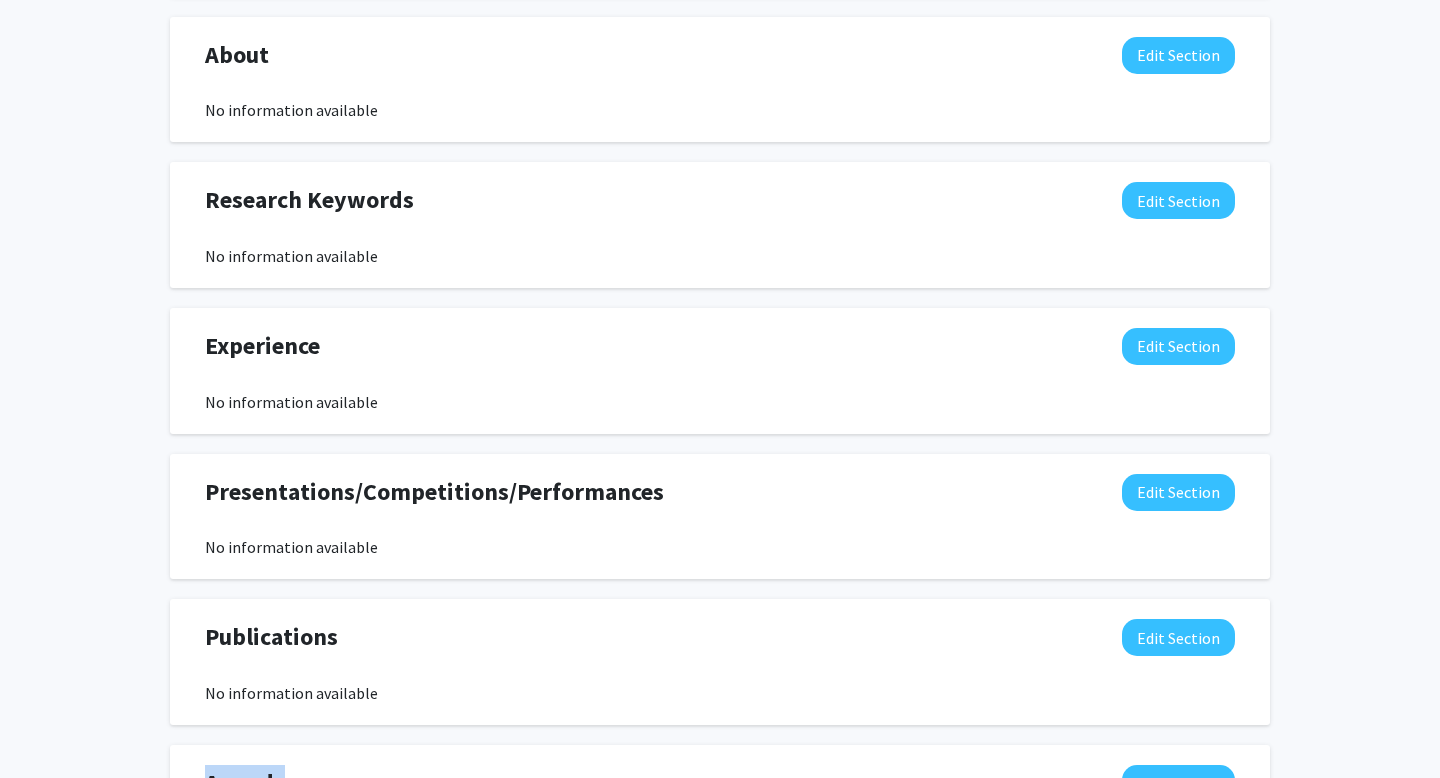 scroll, scrollTop: 909, scrollLeft: 0, axis: vertical 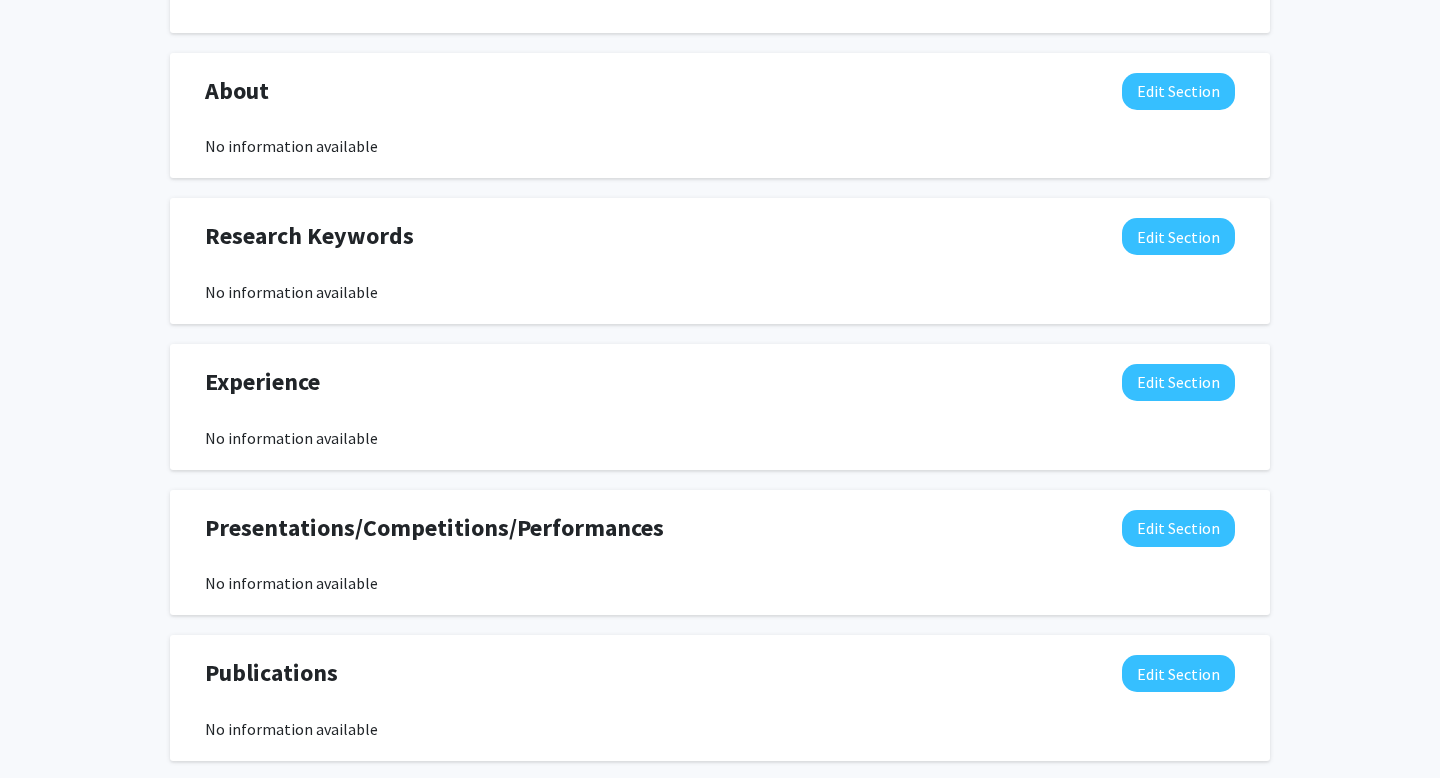 click on "Research Keywords" 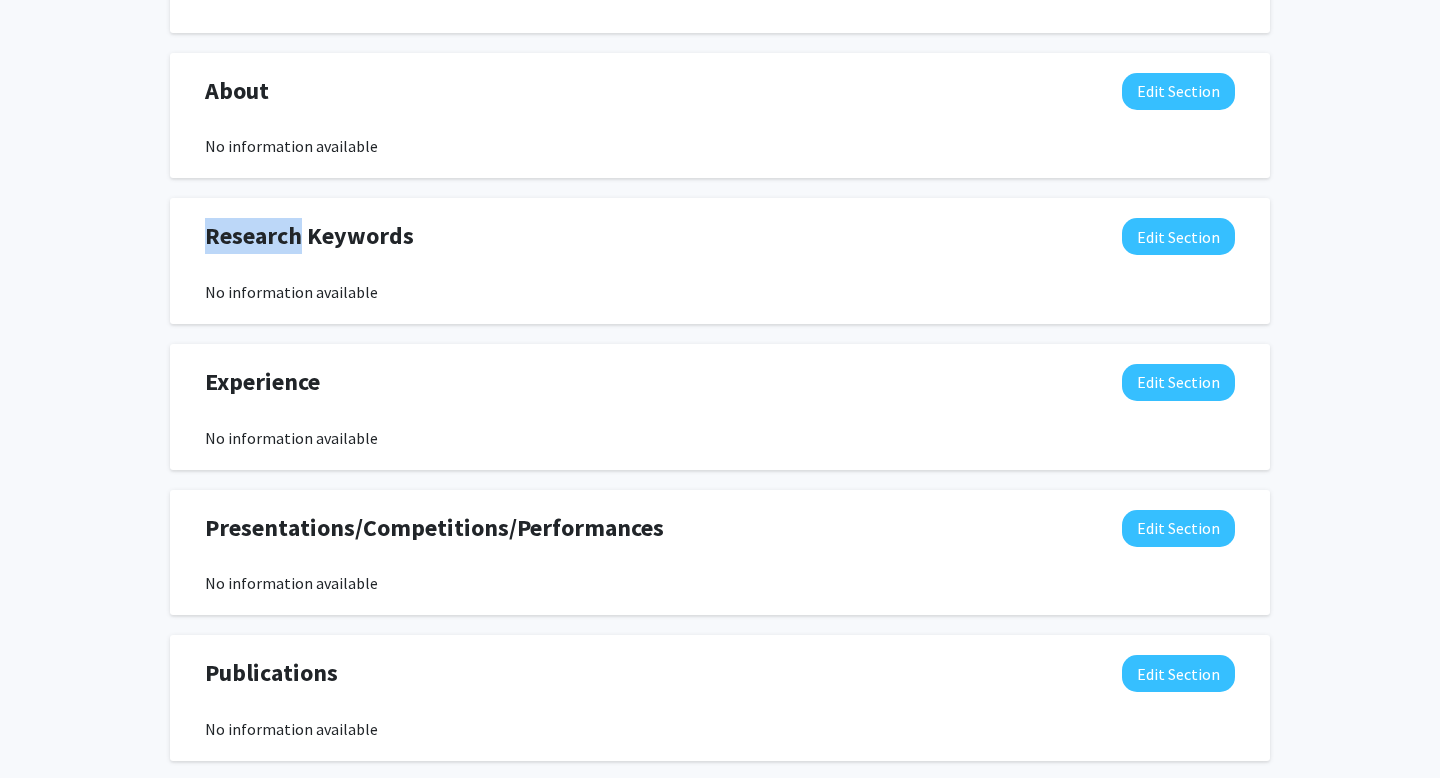 click on "Research Keywords" 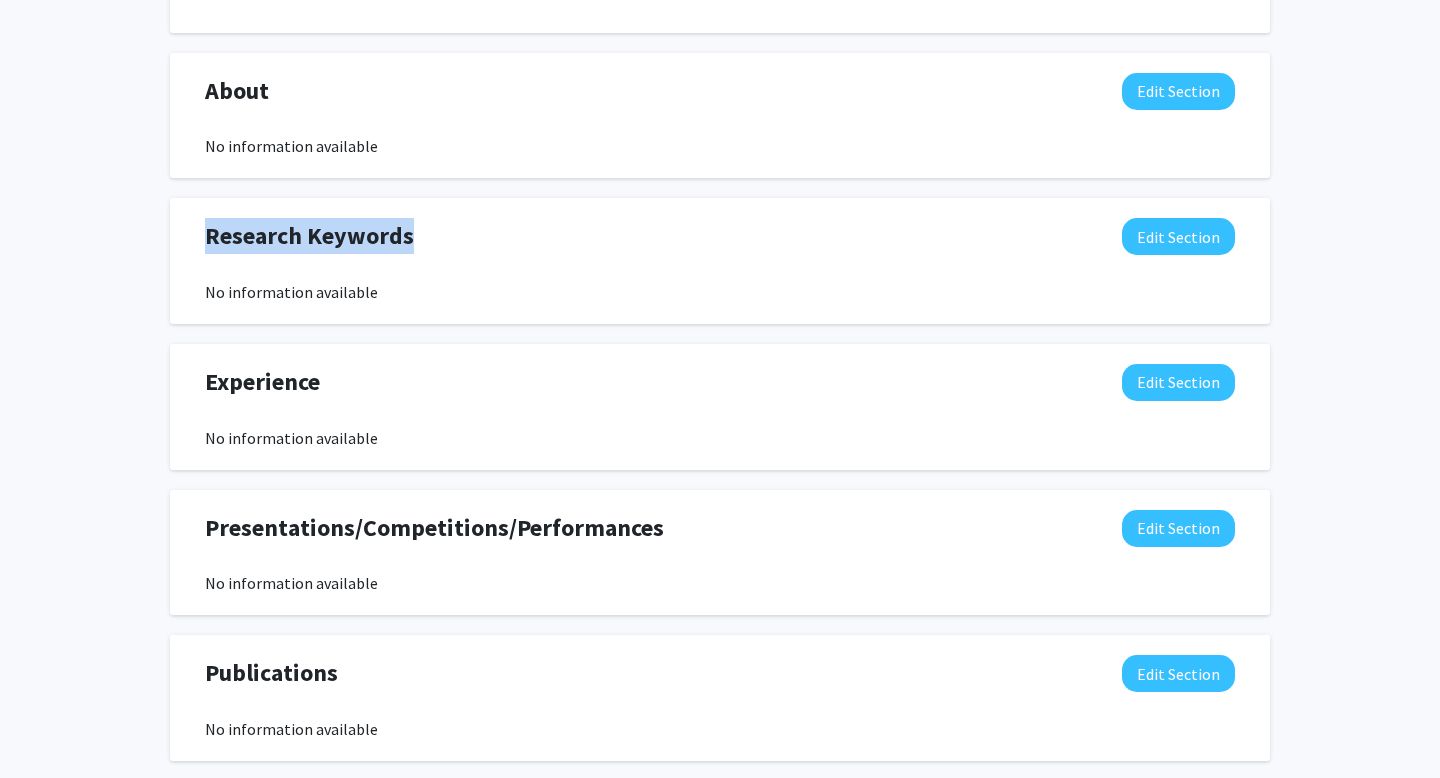 click on "About" 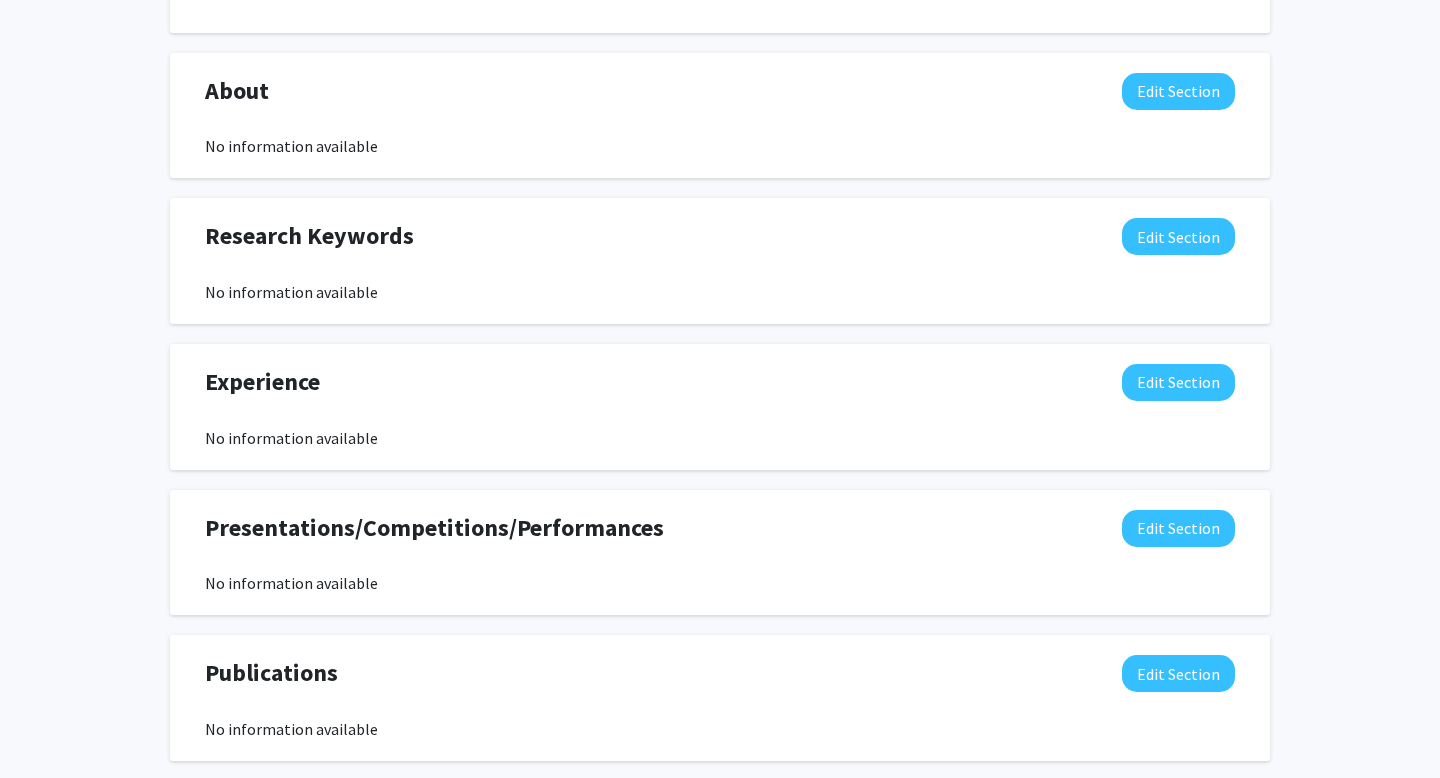 click on "About" 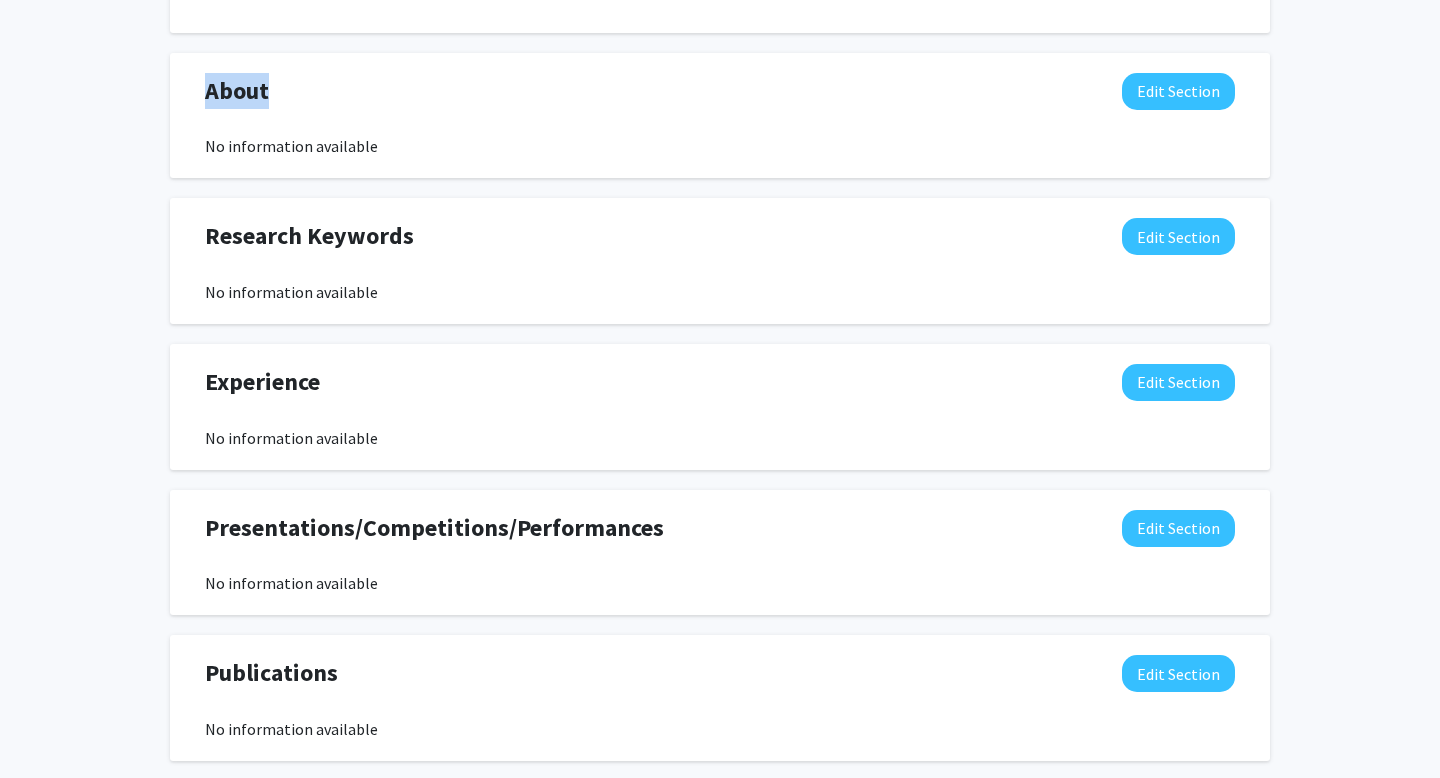 click on "About" 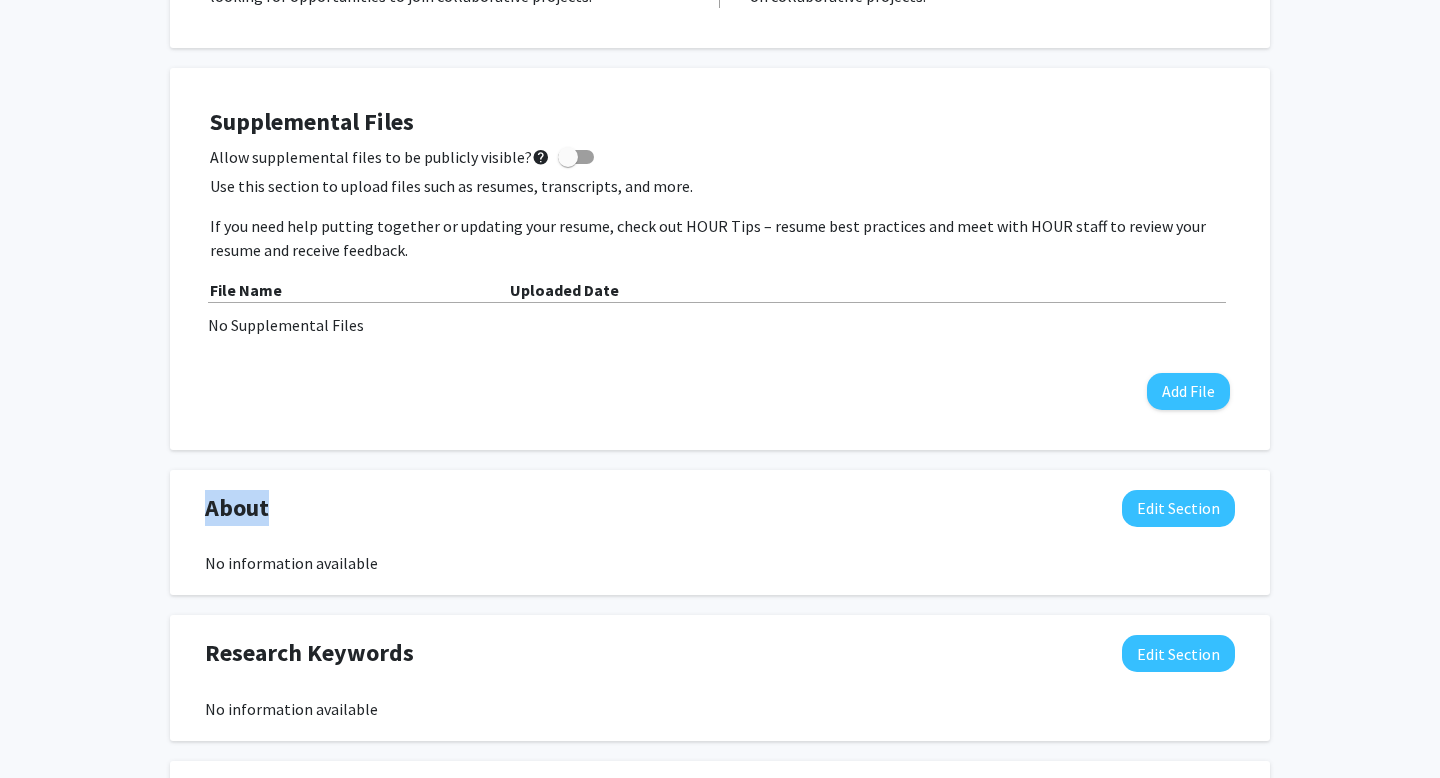 scroll, scrollTop: 490, scrollLeft: 0, axis: vertical 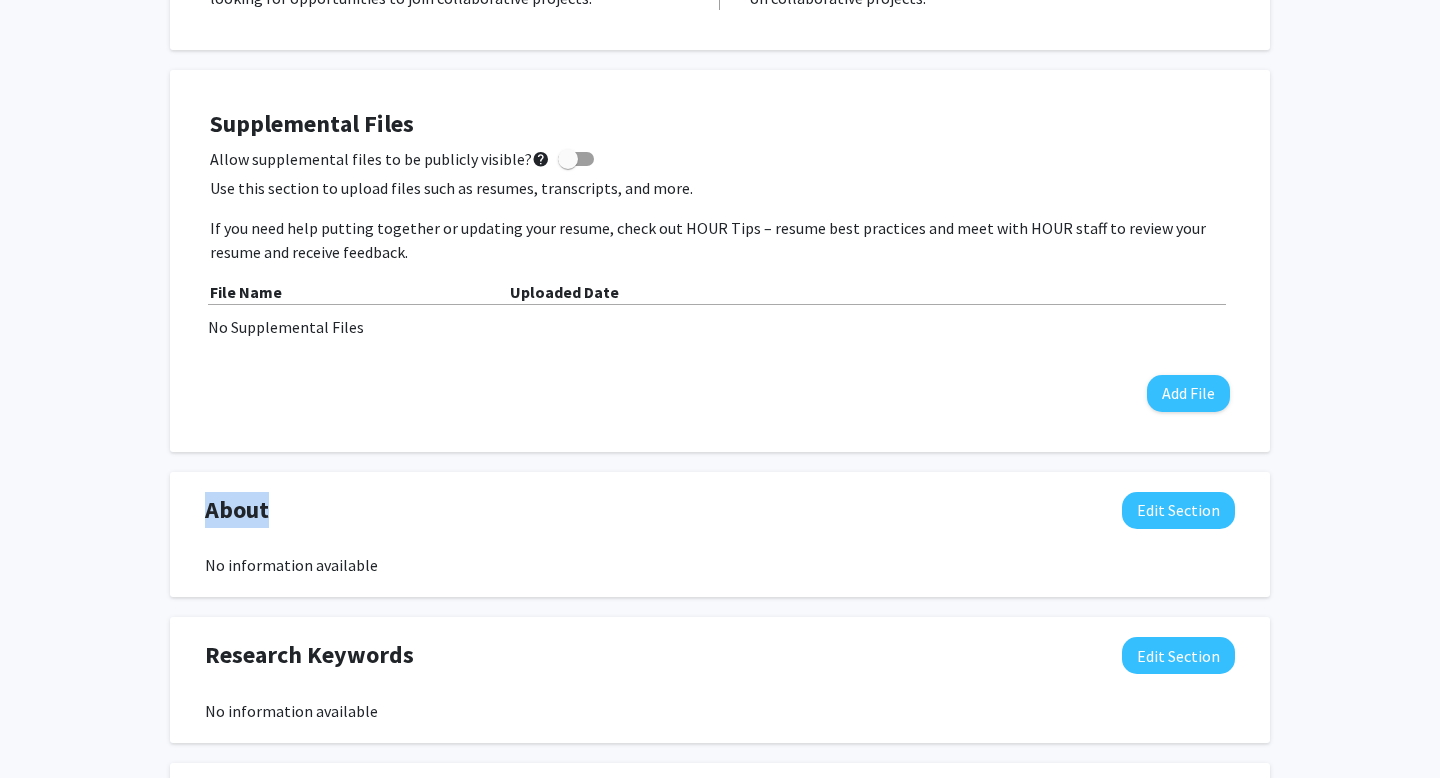 click on "If you need help putting together or updating your resume, check out HOUR Tips – resume best practices and meet with HOUR staff to review your resume and receive feedback." 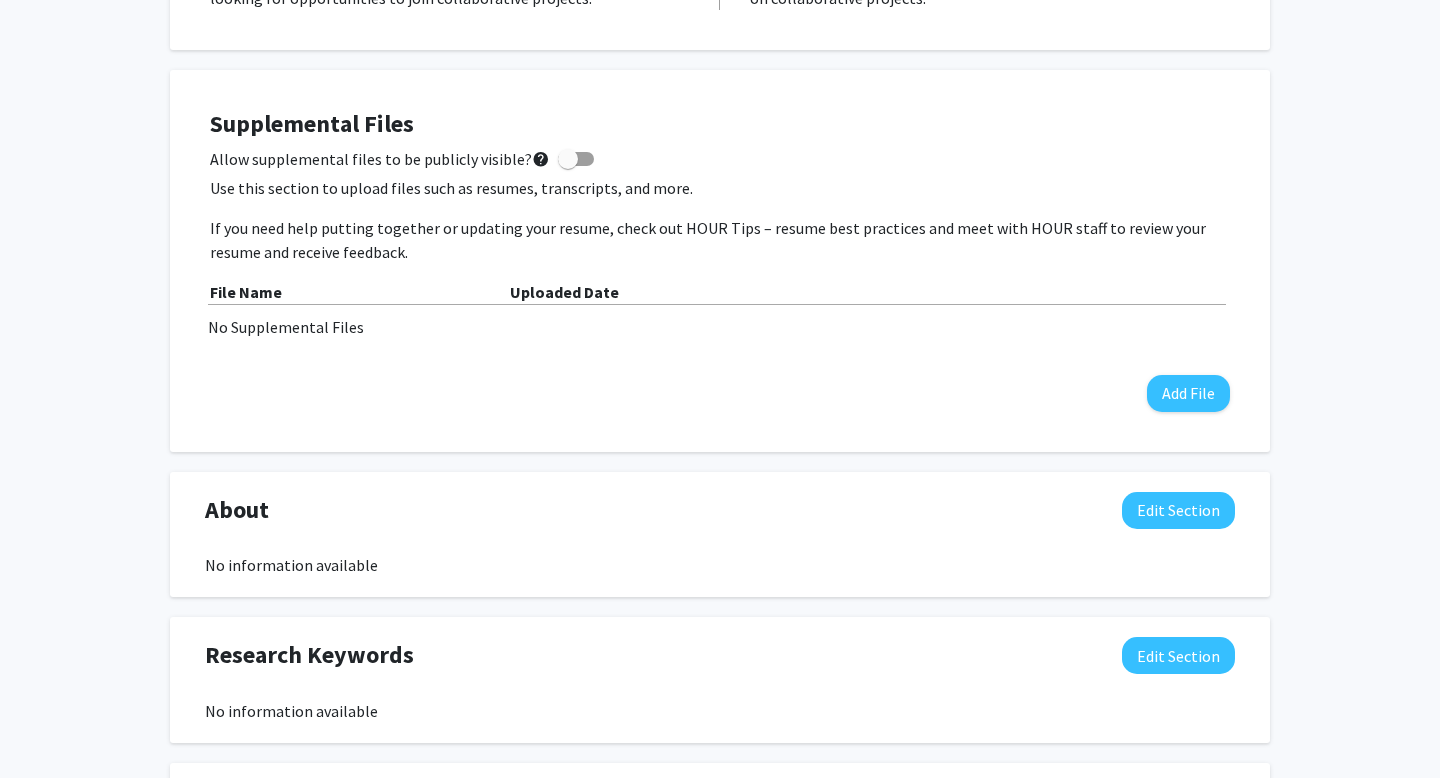 click on "If you need help putting together or updating your resume, check out HOUR Tips – resume best practices and meet with HOUR staff to review your resume and receive feedback." 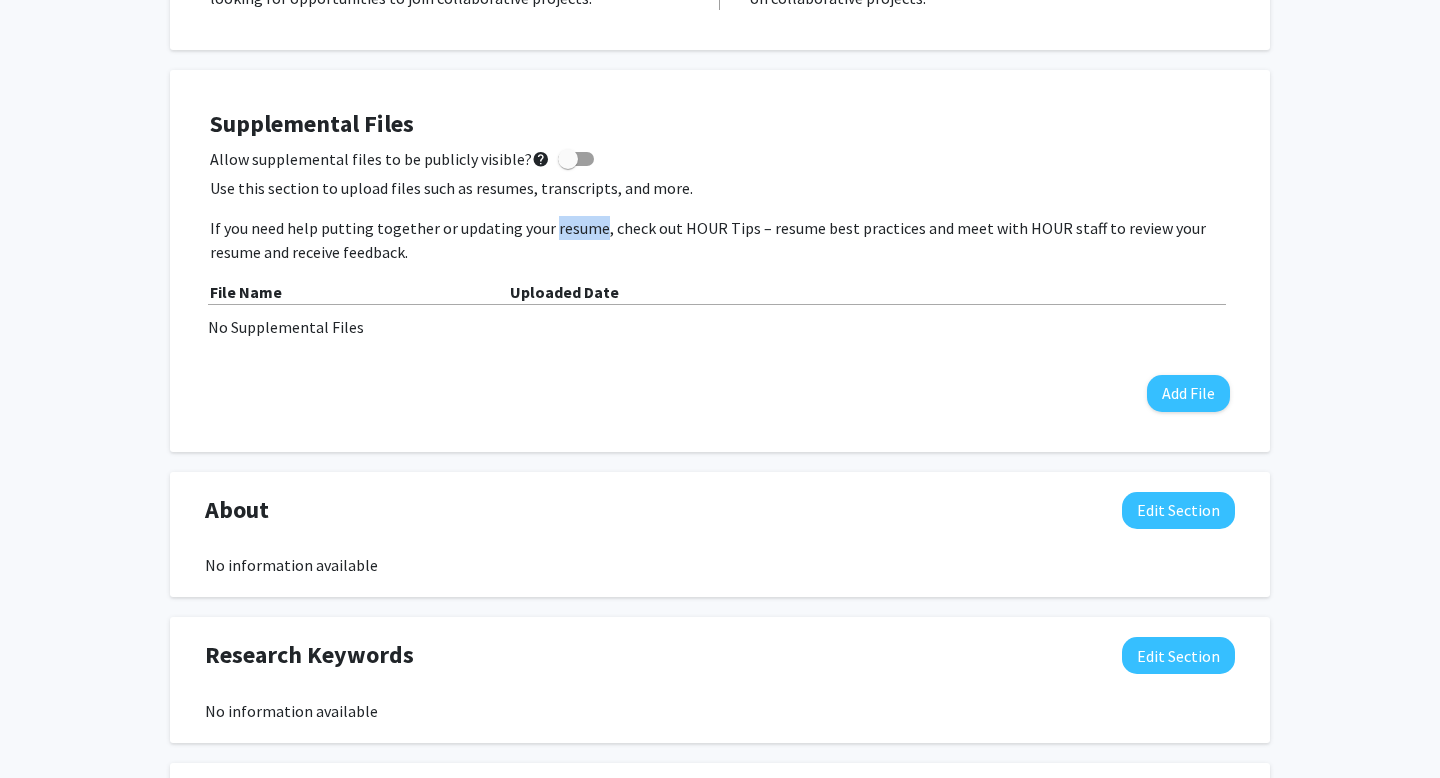 click on "If you need help putting together or updating your resume, check out HOUR Tips – resume best practices and meet with HOUR staff to review your resume and receive feedback." 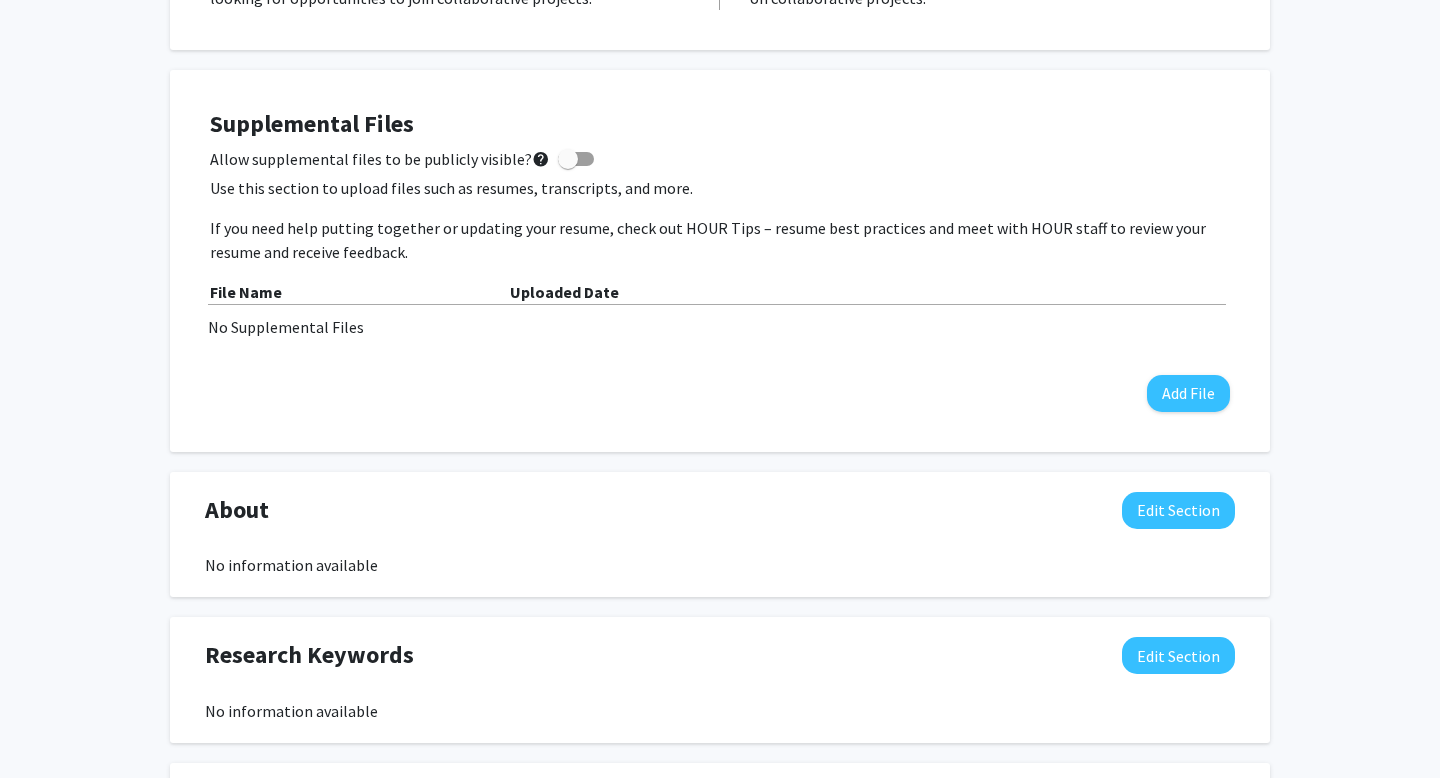 click on "Supplemental Files    Allow supplemental files to be publicly visible?  help  Use this section to upload files such as resumes, transcripts, and more. If you need help putting together or updating your resume, check out HOUR Tips – resume best practices and meet with HOUR staff to review your resume and receive feedback. File Name Uploaded Date No Supplemental Files  Add File" 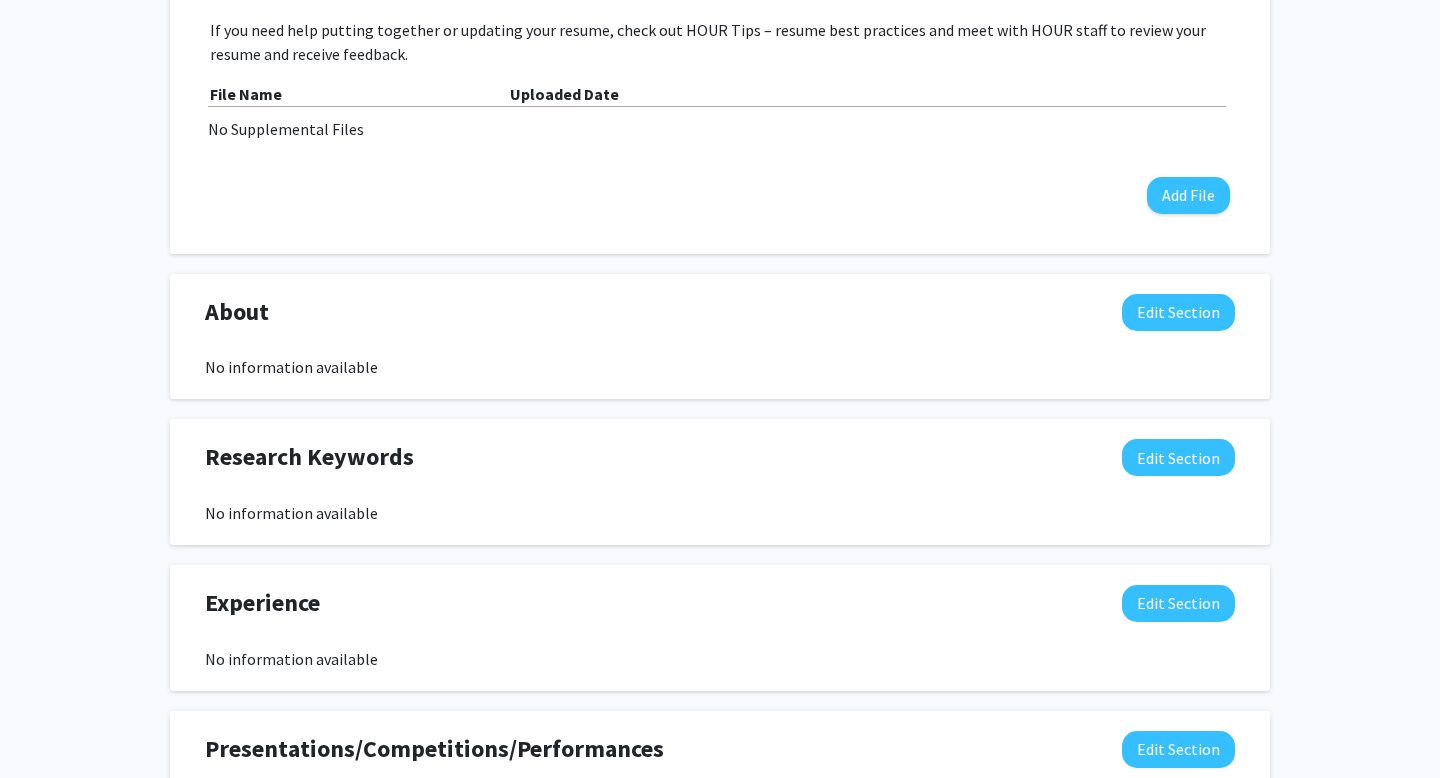 scroll, scrollTop: 0, scrollLeft: 0, axis: both 